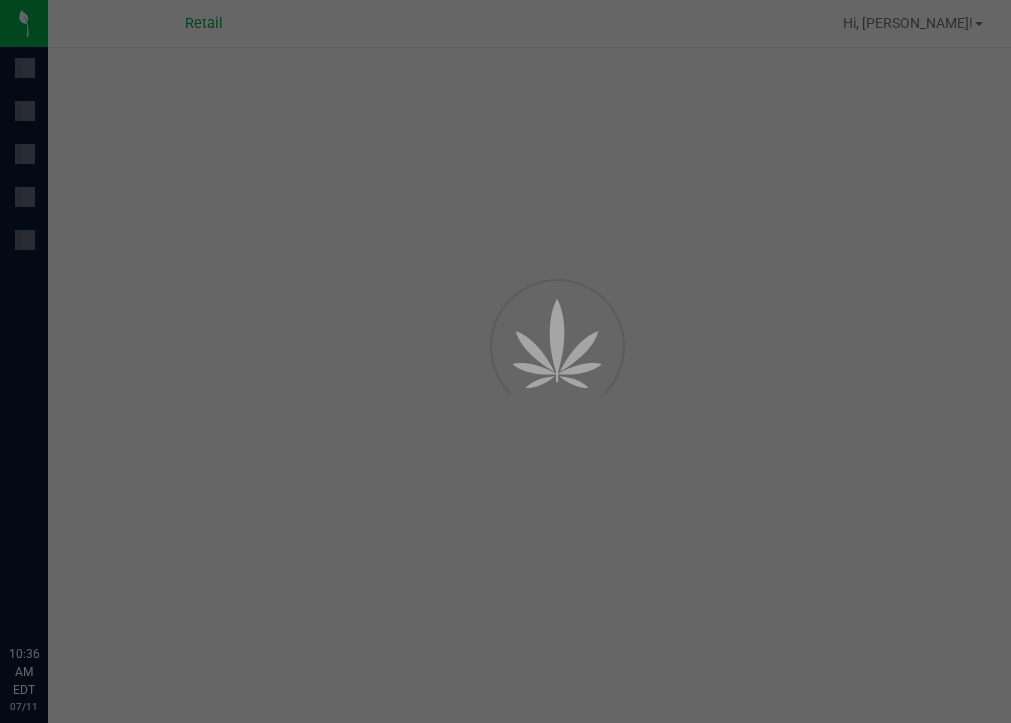 scroll, scrollTop: 0, scrollLeft: 0, axis: both 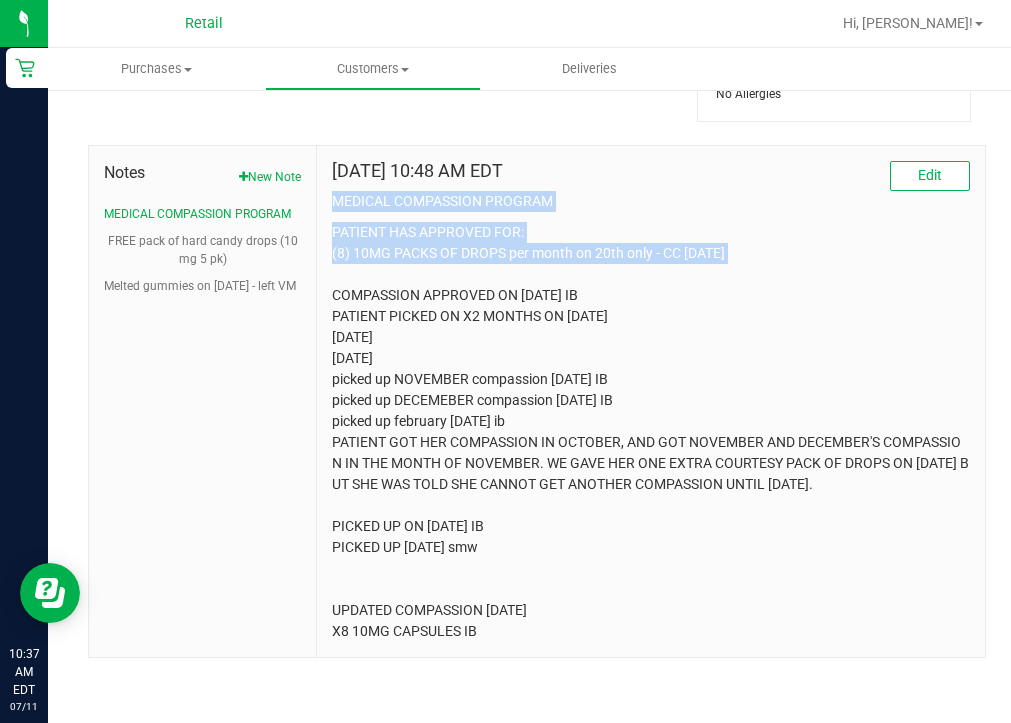 drag, startPoint x: 743, startPoint y: 250, endPoint x: 333, endPoint y: 198, distance: 413.2844 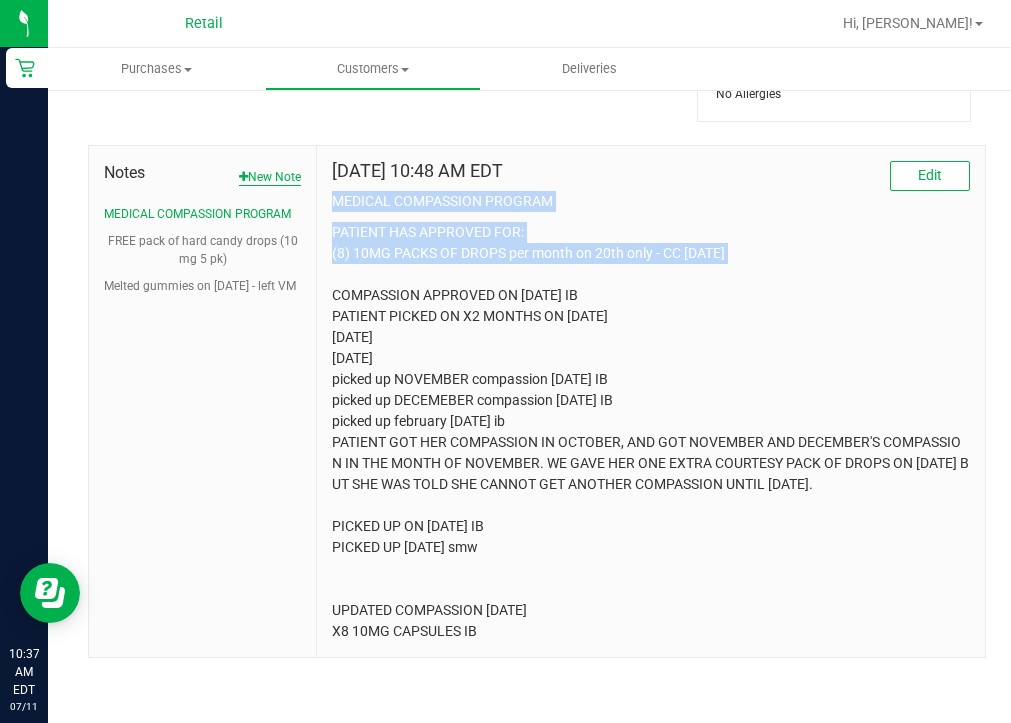 click on "New Note" at bounding box center (270, 177) 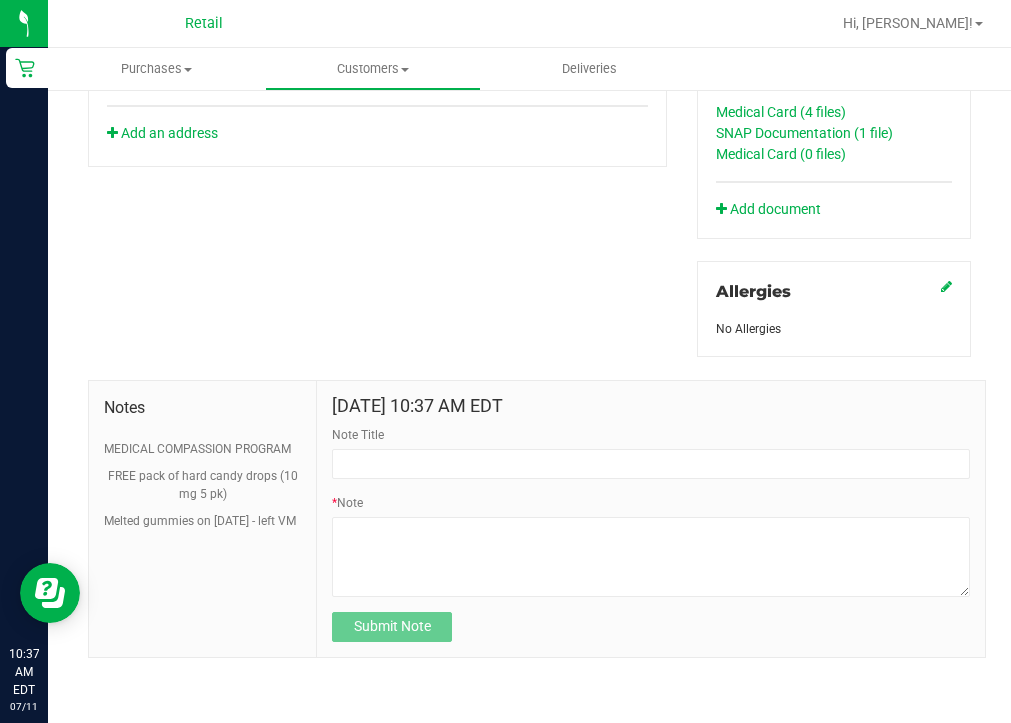 scroll, scrollTop: 821, scrollLeft: 0, axis: vertical 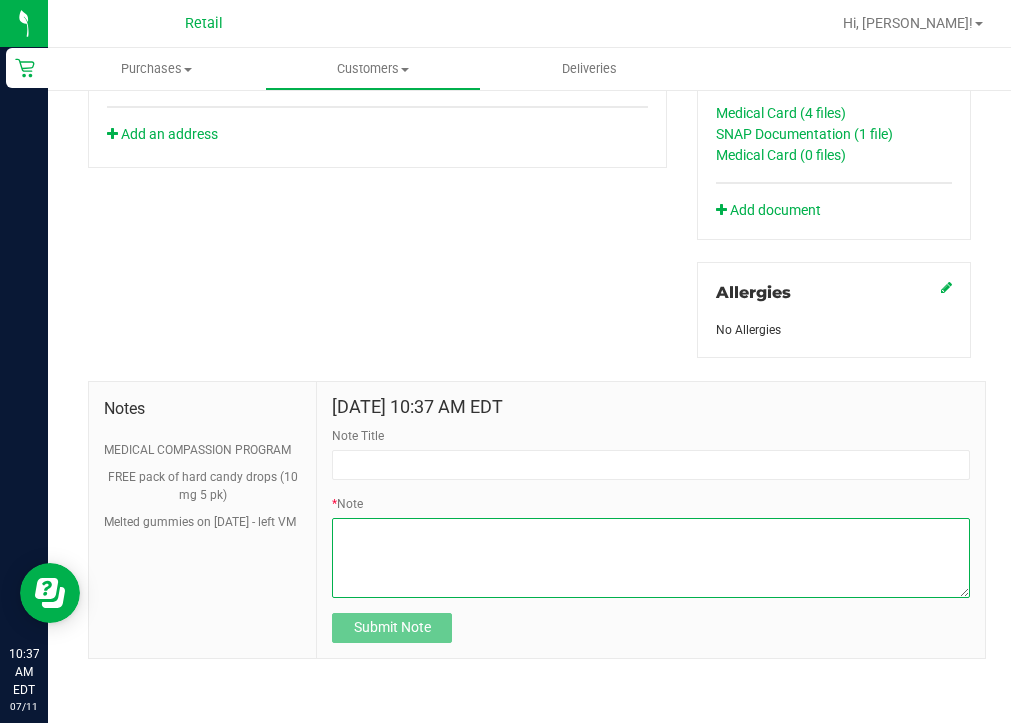 click on "*
Note" at bounding box center (651, 558) 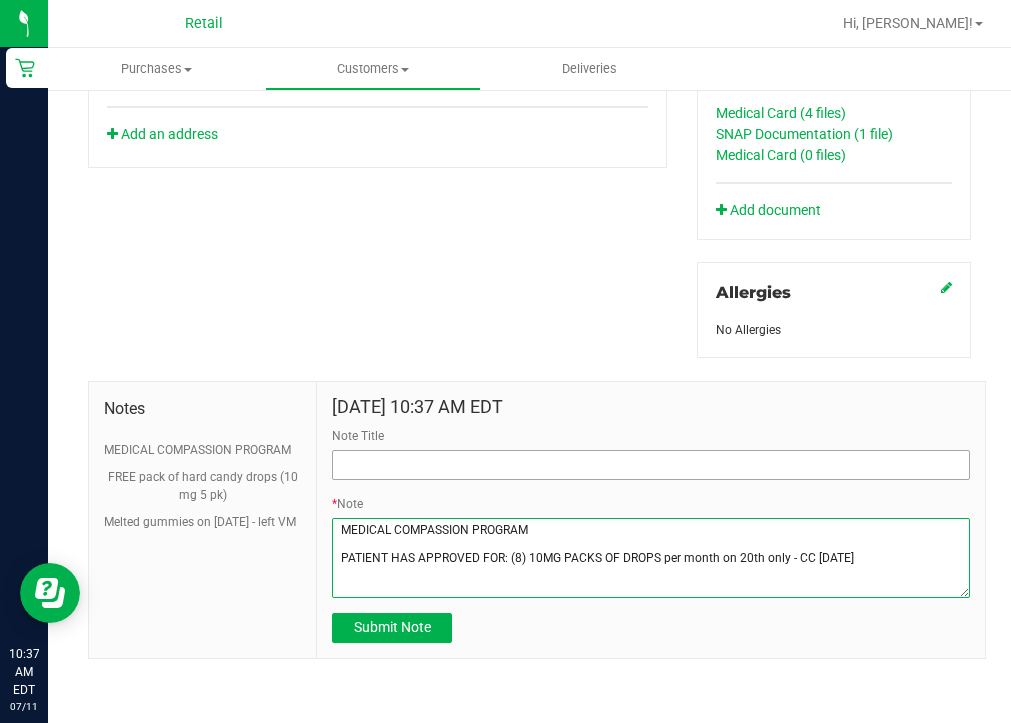 type on "MEDICAL COMPASSION PROGRAM
PATIENT HAS APPROVED FOR: (8) 10MG PACKS OF DROPS per month on 20th only - CC 7/11/25" 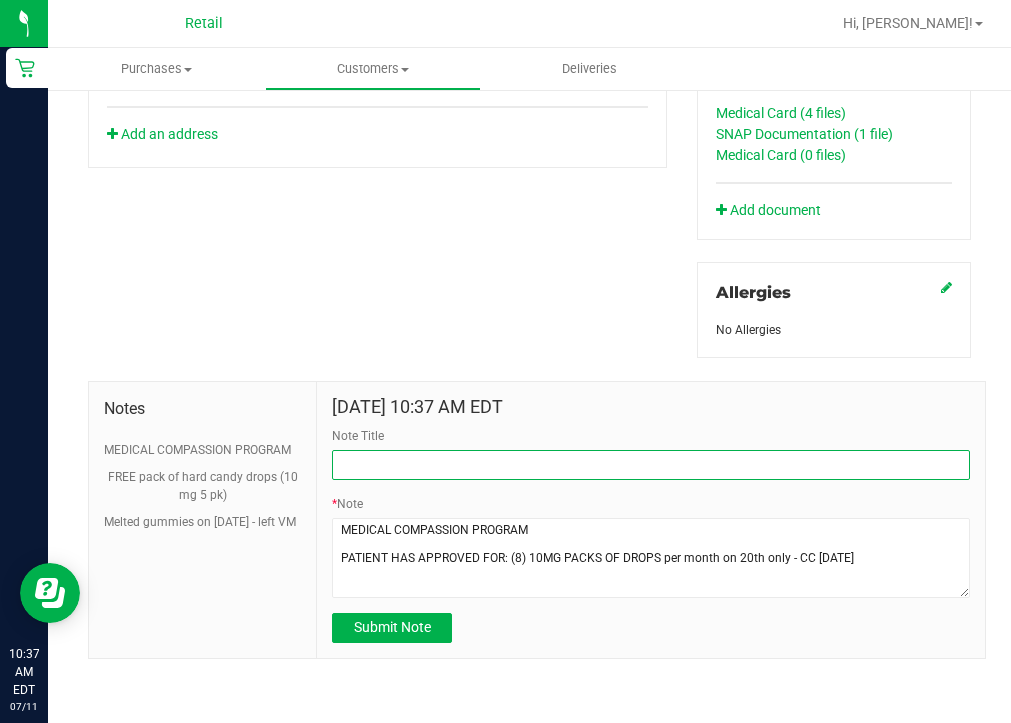 click on "Note Title" at bounding box center [651, 465] 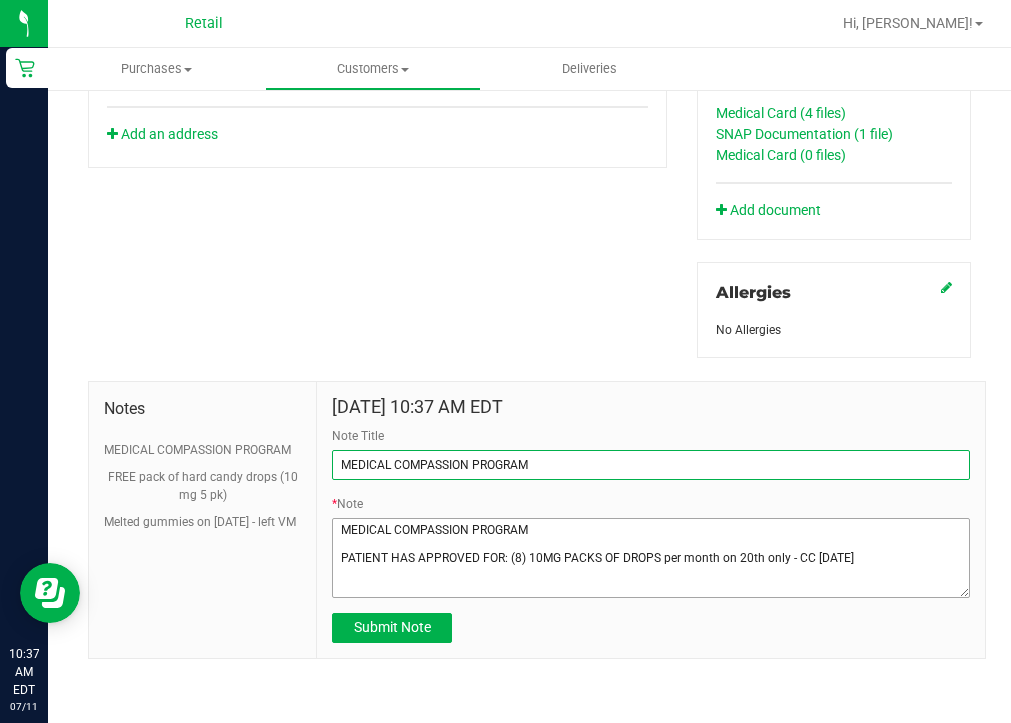 scroll, scrollTop: 0, scrollLeft: 0, axis: both 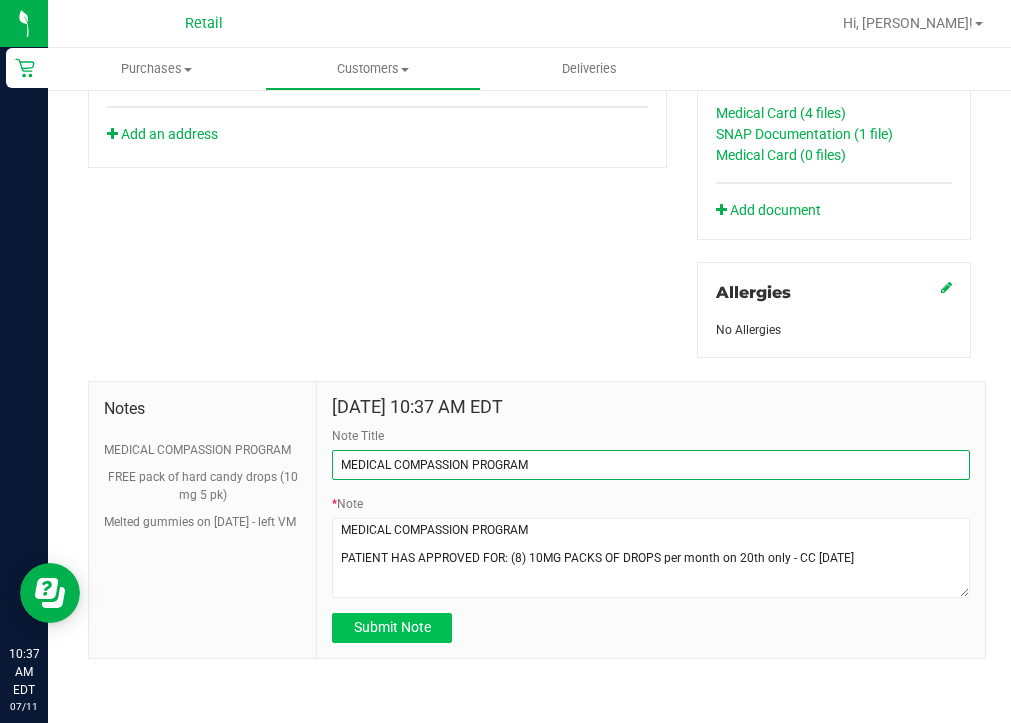 type on "MEDICAL COMPASSION PROGRAM" 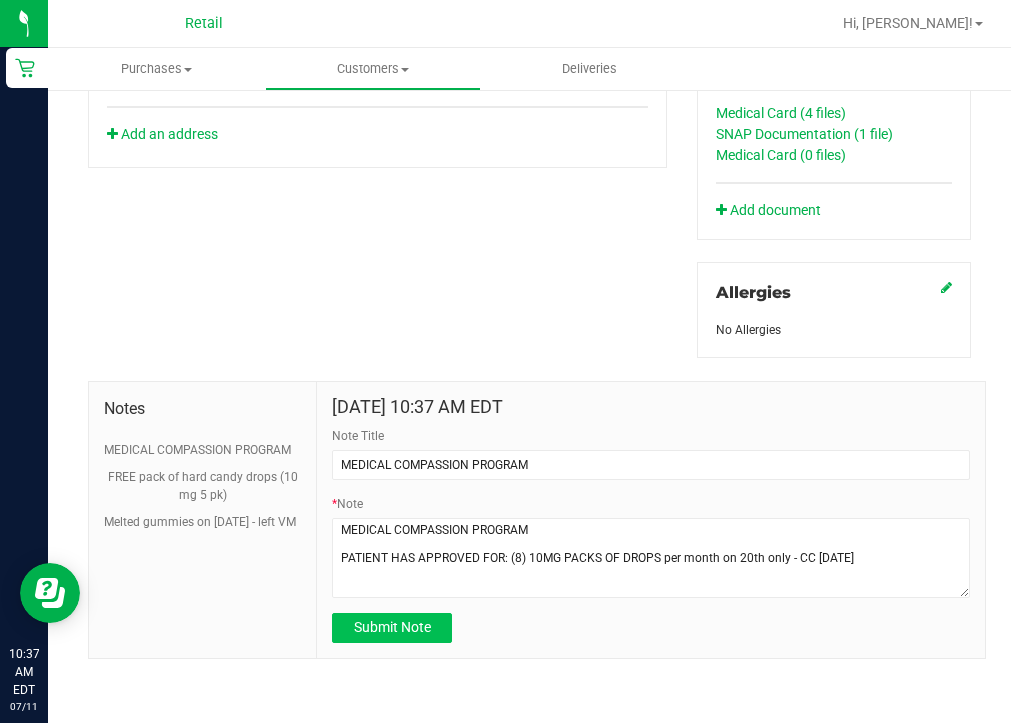 click on "Submit Note" at bounding box center (392, 628) 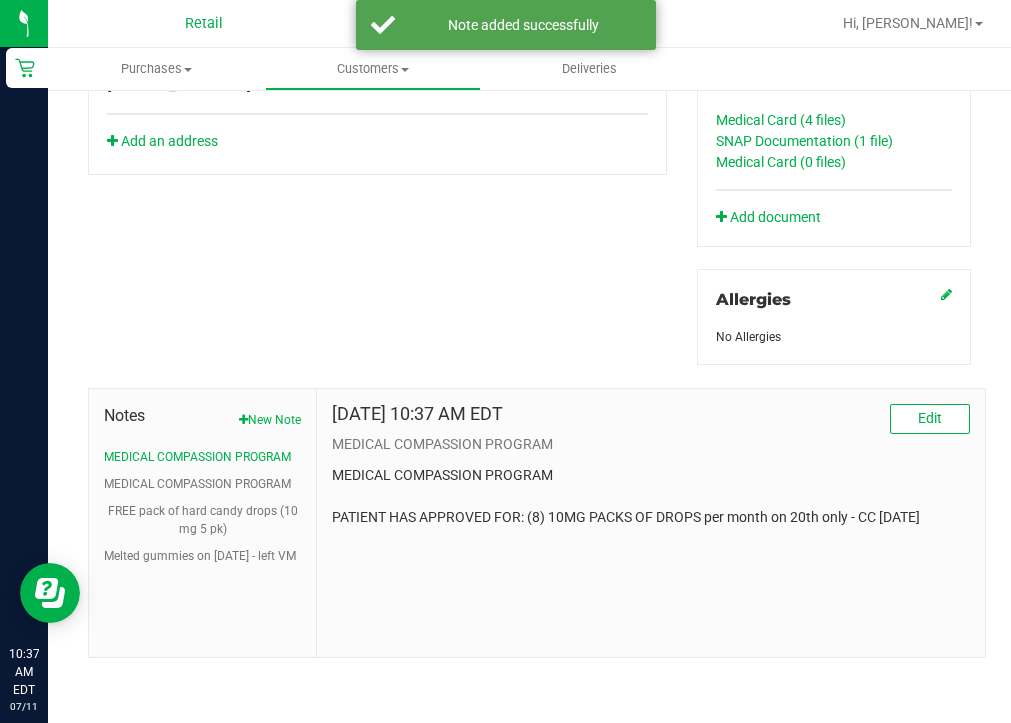 scroll, scrollTop: 814, scrollLeft: 0, axis: vertical 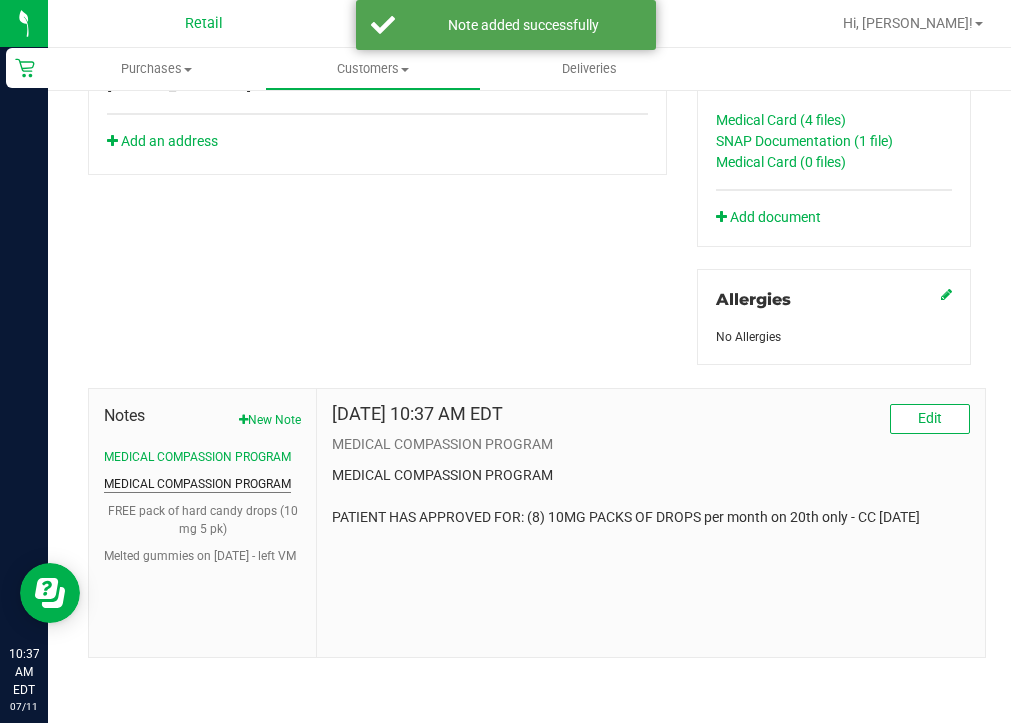 click on "MEDICAL COMPASSION PROGRAM" at bounding box center [197, 484] 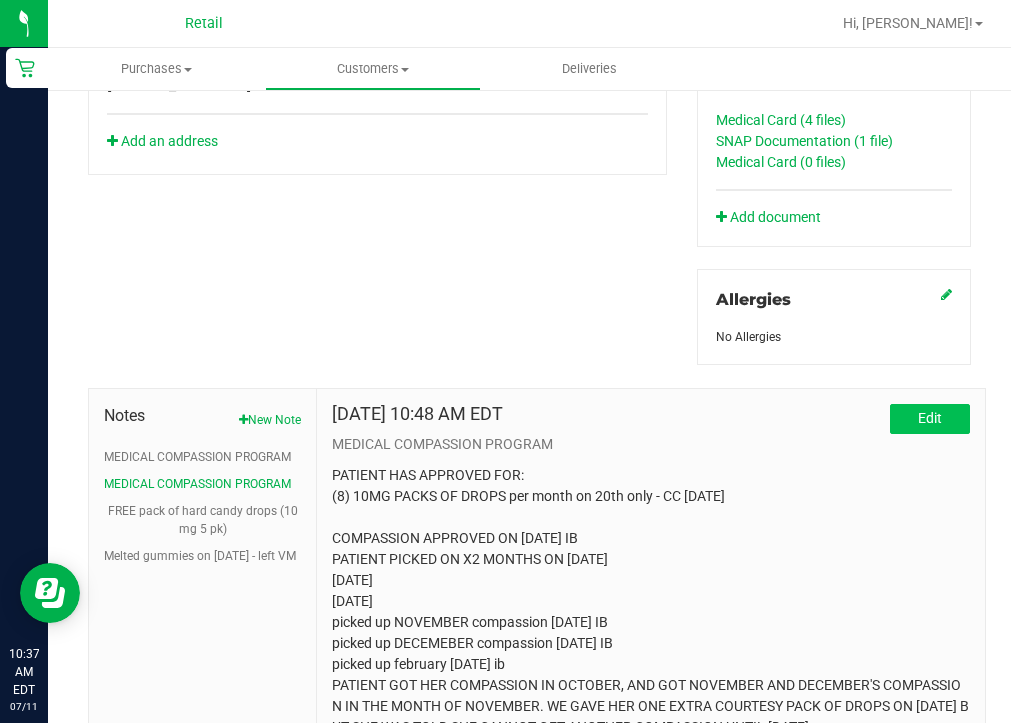 click on "Edit" at bounding box center (930, 419) 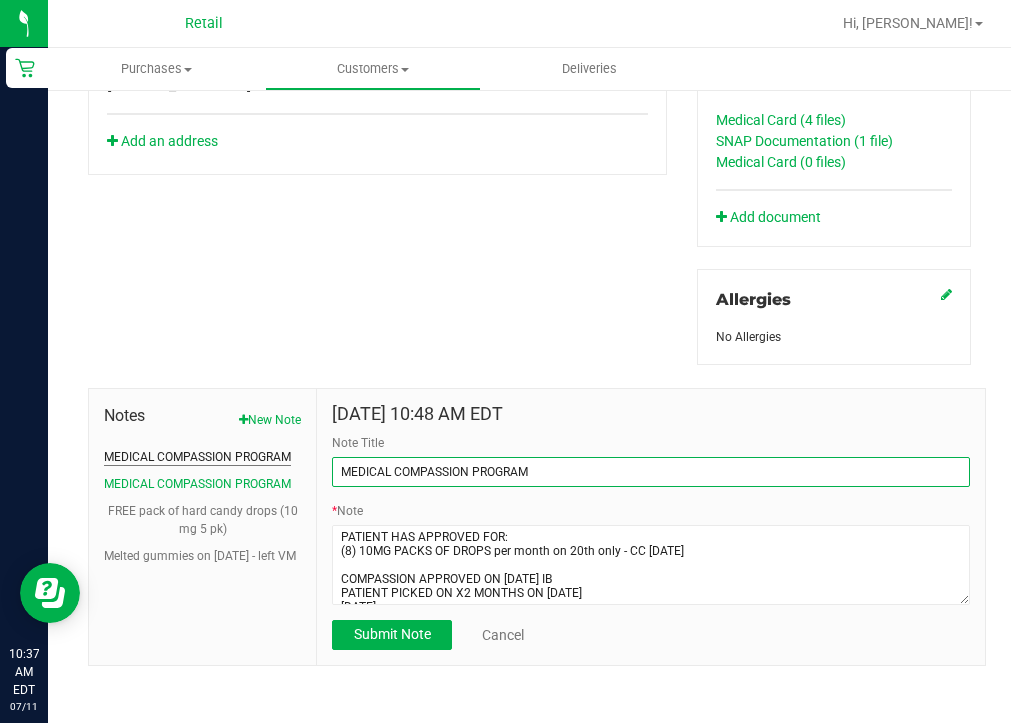 drag, startPoint x: 594, startPoint y: 477, endPoint x: 219, endPoint y: 449, distance: 376.04388 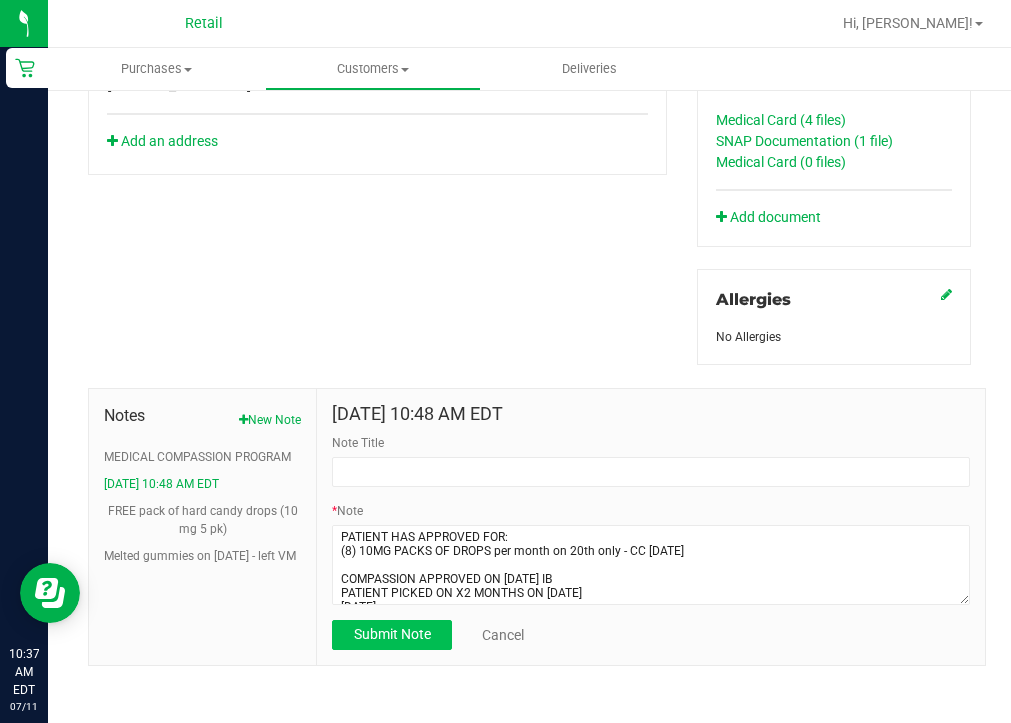 click on "Submit Note" at bounding box center (392, 634) 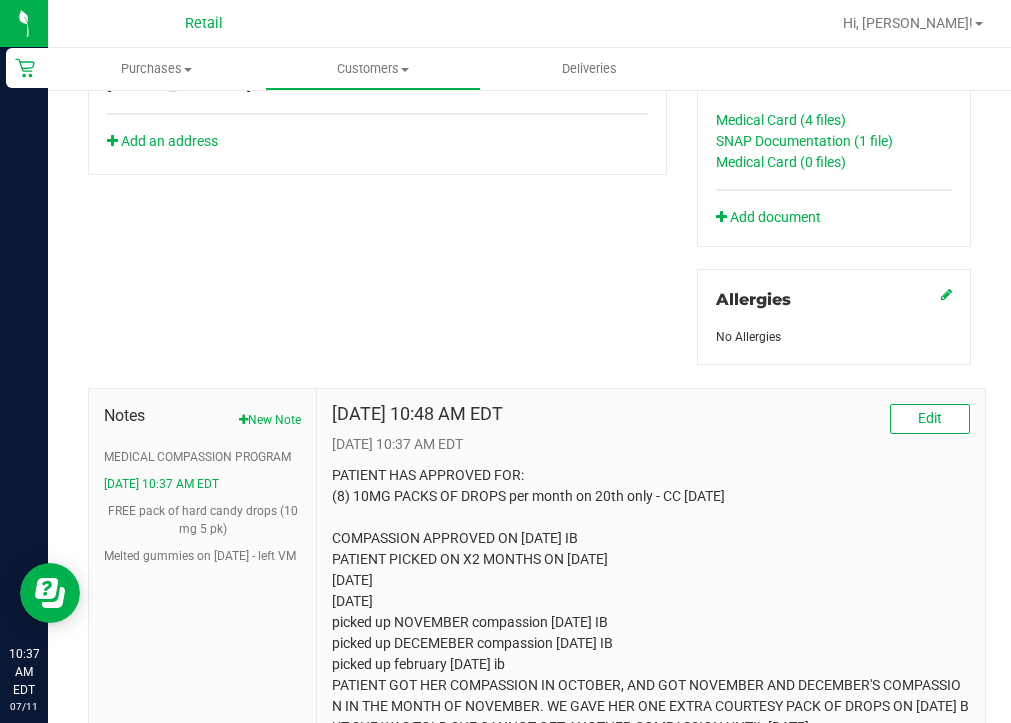 drag, startPoint x: 289, startPoint y: 458, endPoint x: 102, endPoint y: 452, distance: 187.09624 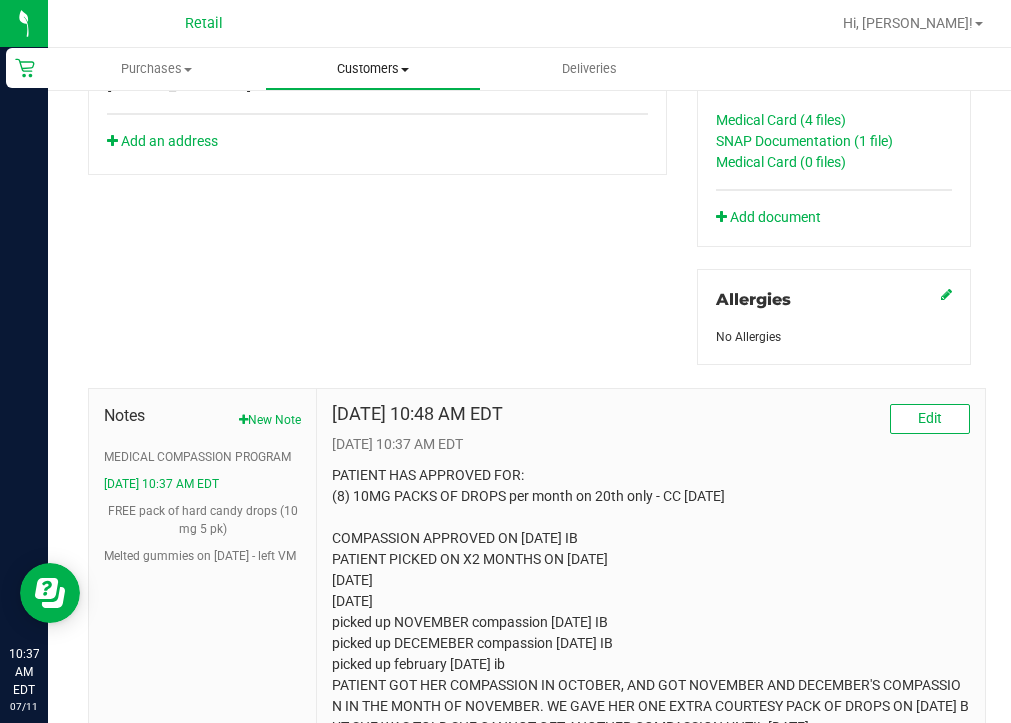 click on "Customers" at bounding box center (373, 69) 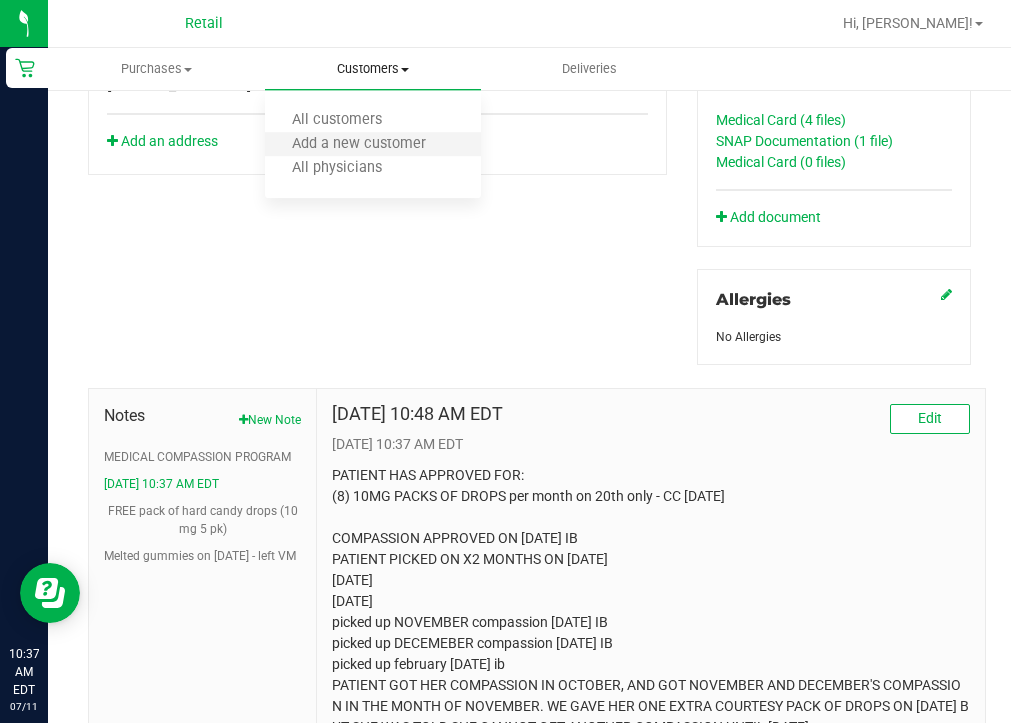 click on "Add a new customer" at bounding box center [373, 145] 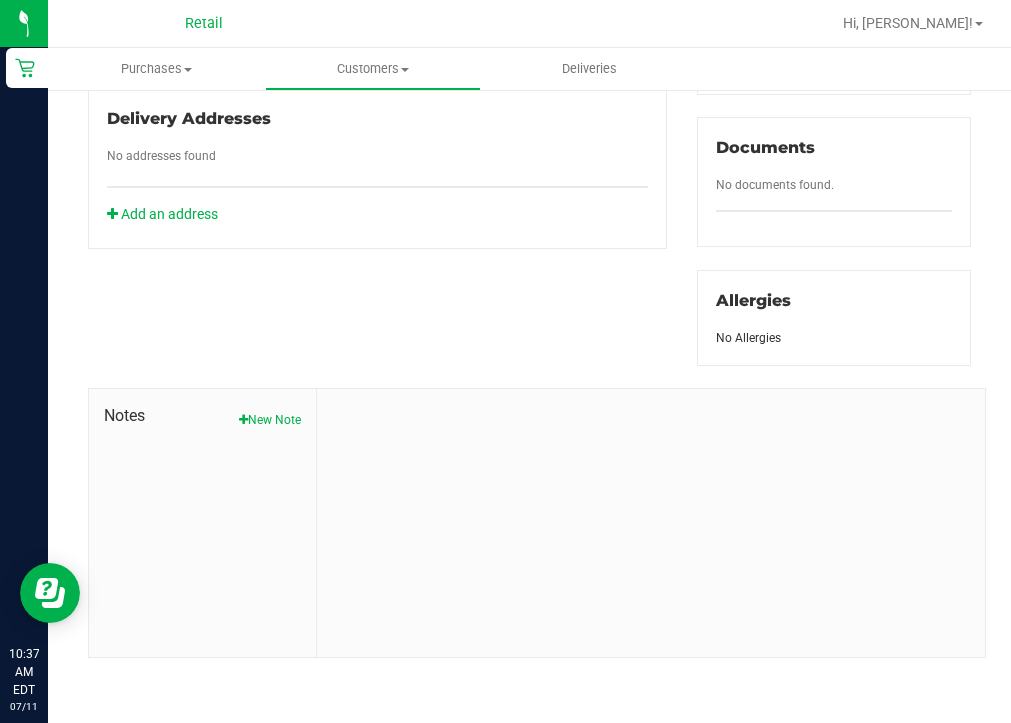scroll, scrollTop: 425, scrollLeft: 0, axis: vertical 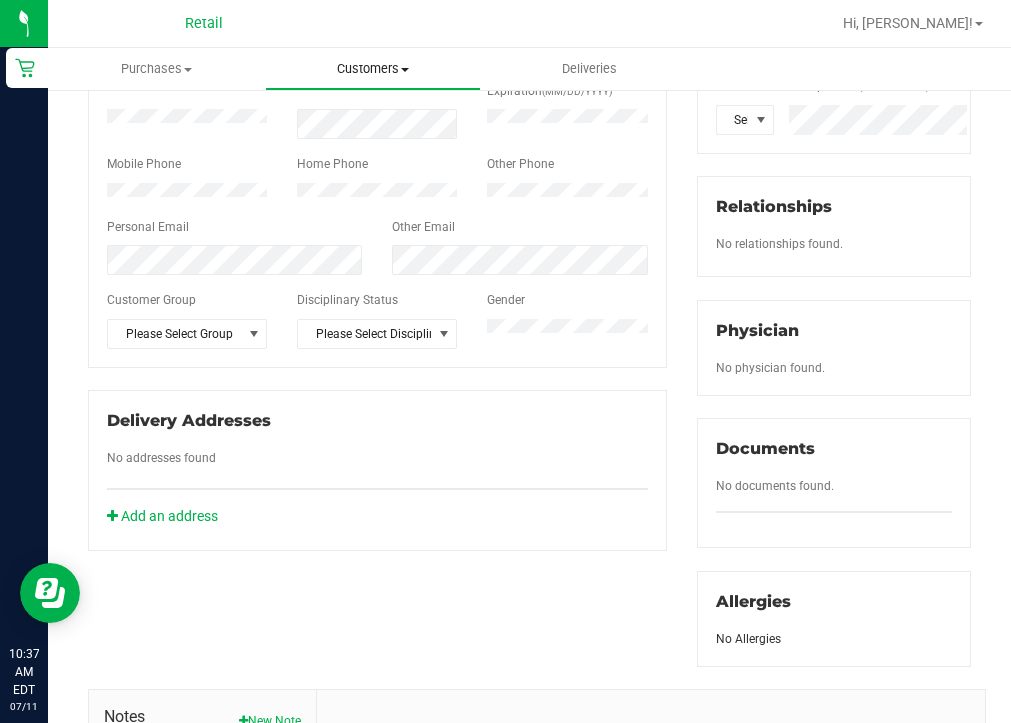 click on "Customers" at bounding box center (373, 69) 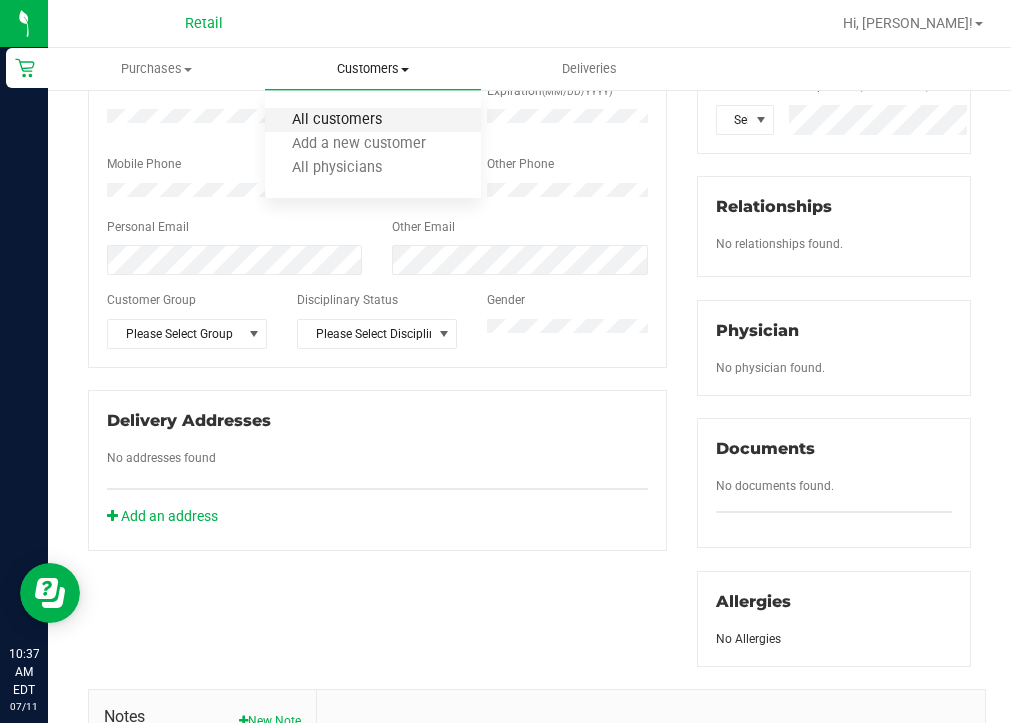 click on "All customers" at bounding box center [337, 120] 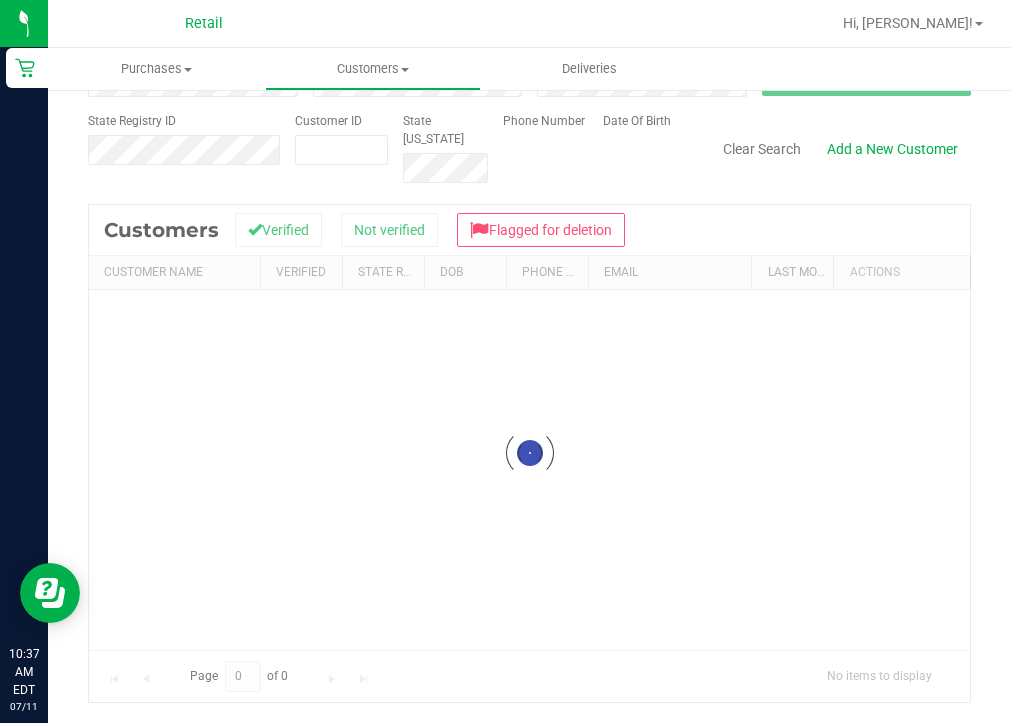 scroll, scrollTop: 0, scrollLeft: 0, axis: both 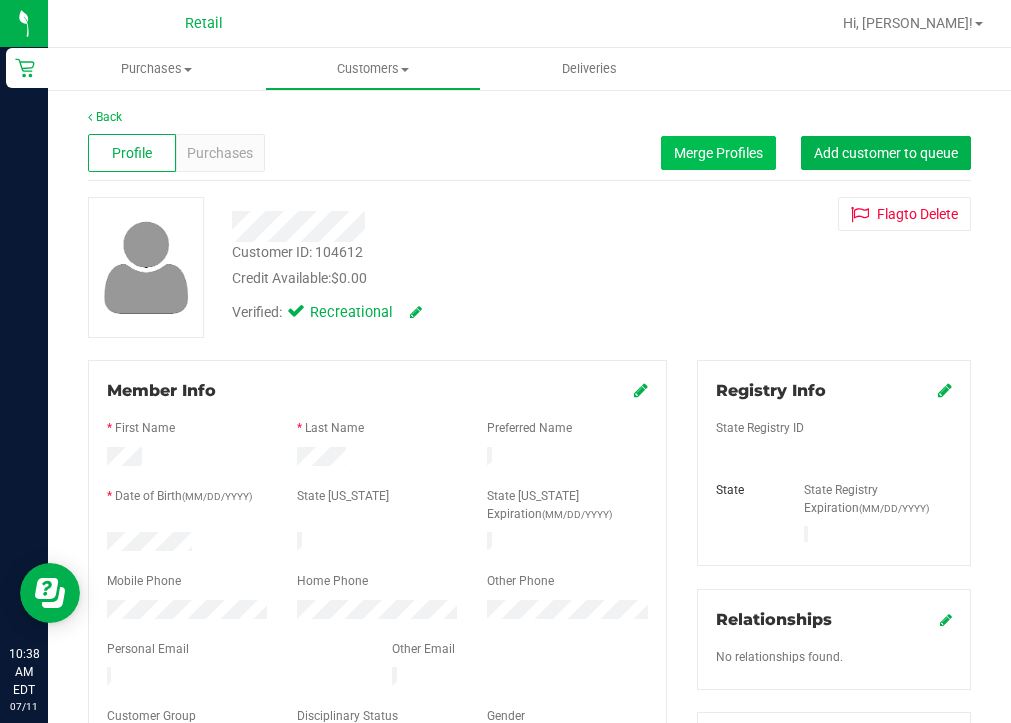 click on "Merge Profiles" at bounding box center [718, 153] 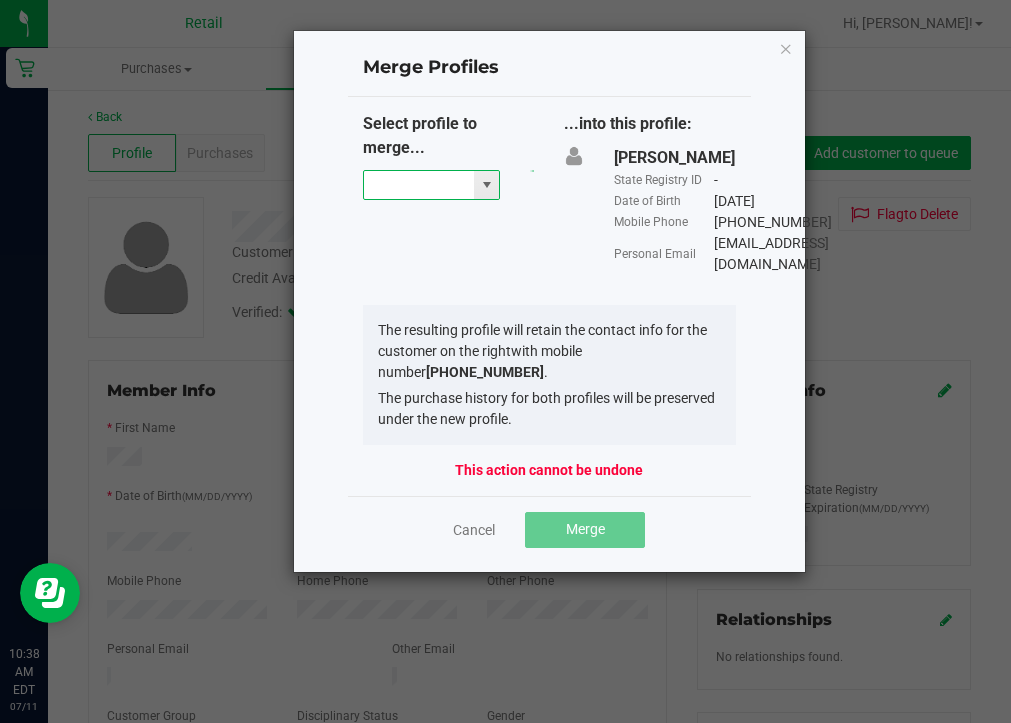 click at bounding box center [419, 185] 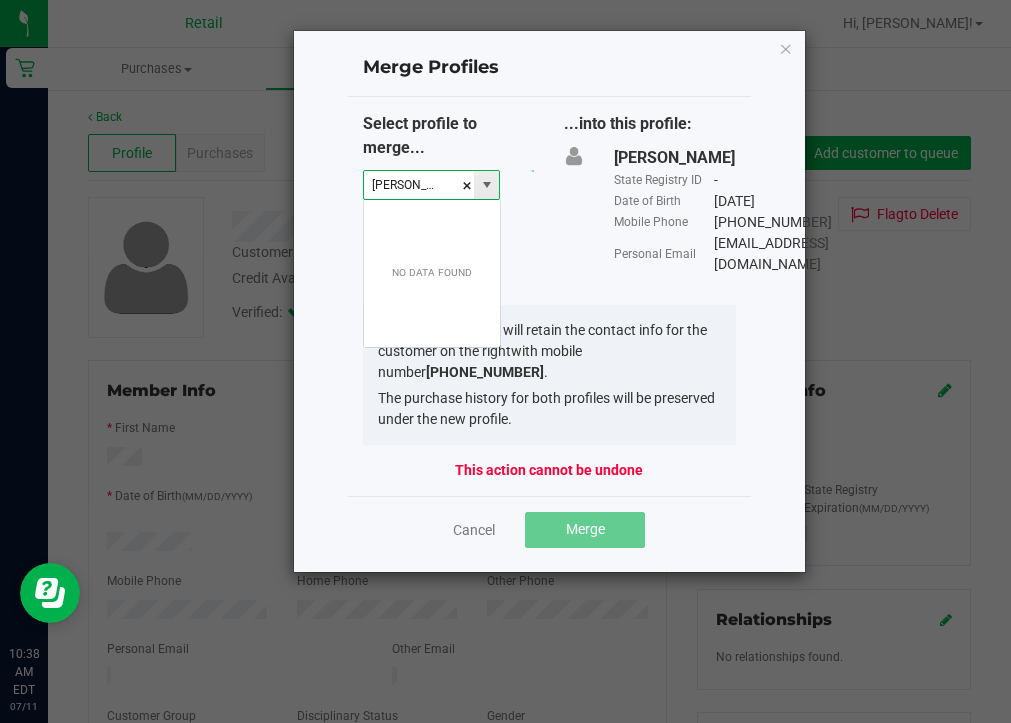 scroll, scrollTop: 99970, scrollLeft: 99862, axis: both 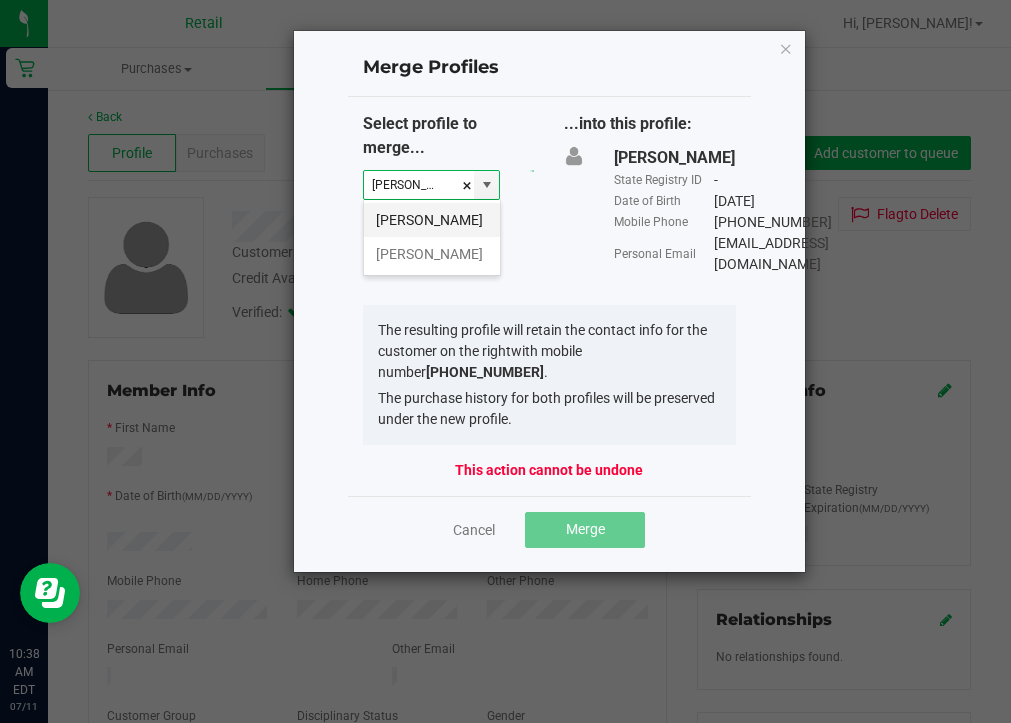 click on "Jaryl James" at bounding box center [432, 220] 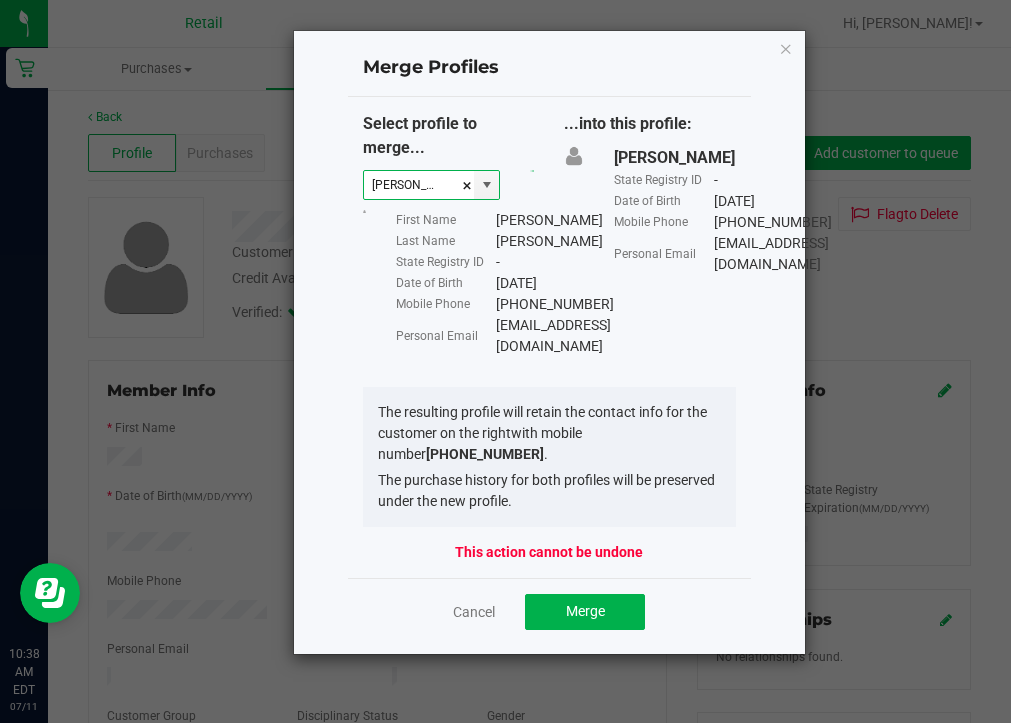 click on "Cancel   Merge" 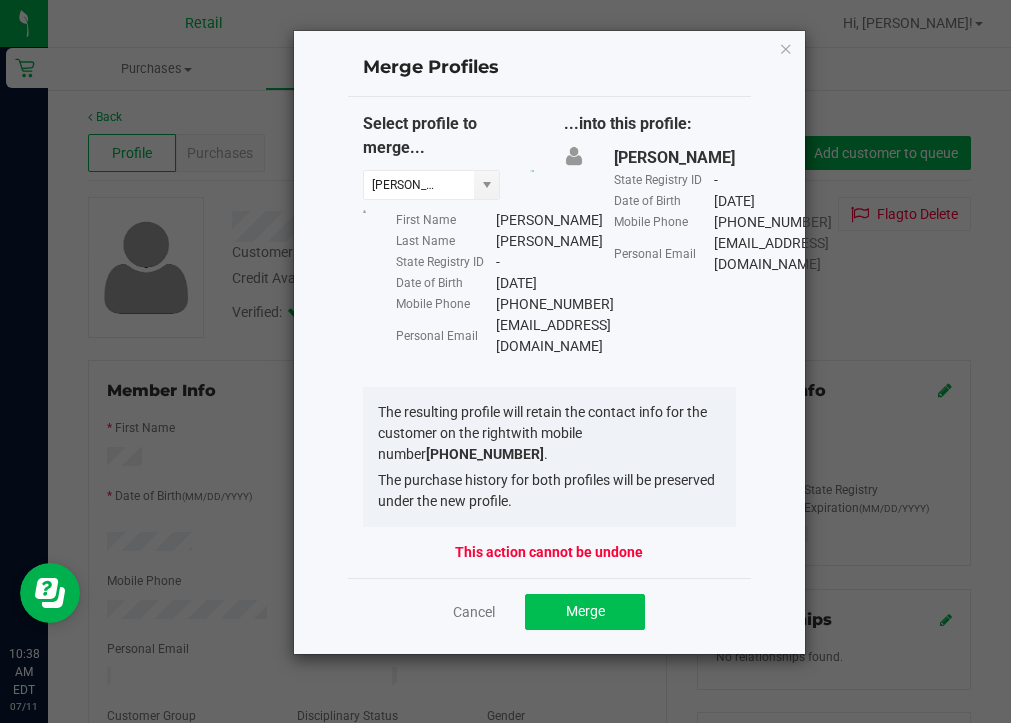 click on "Merge" 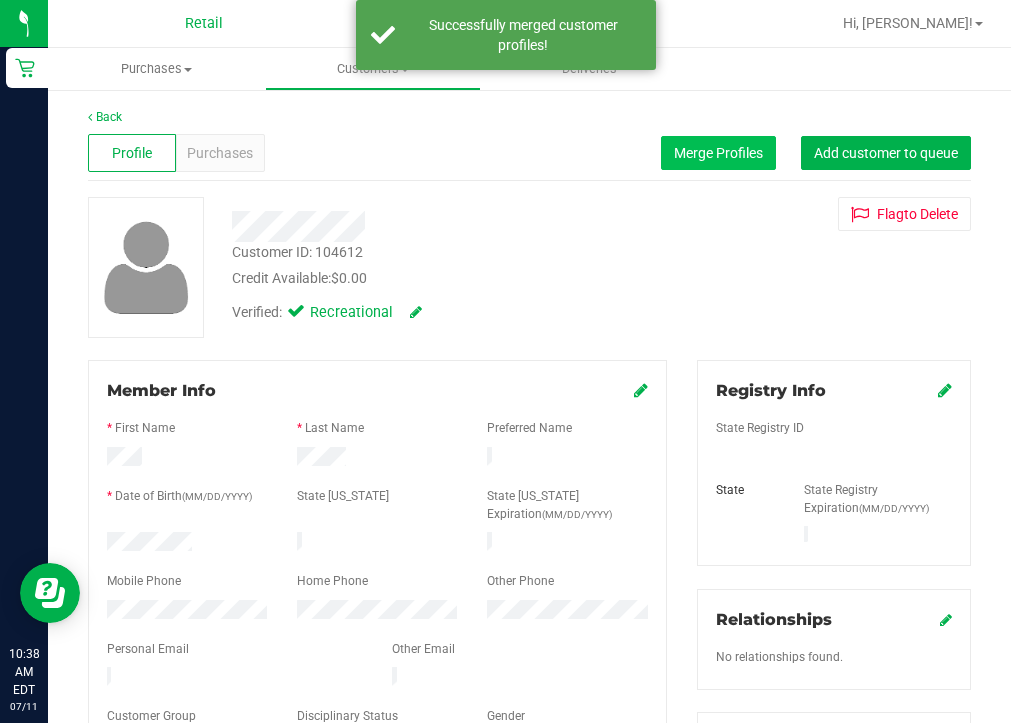 click on "Merge Profiles" at bounding box center [718, 153] 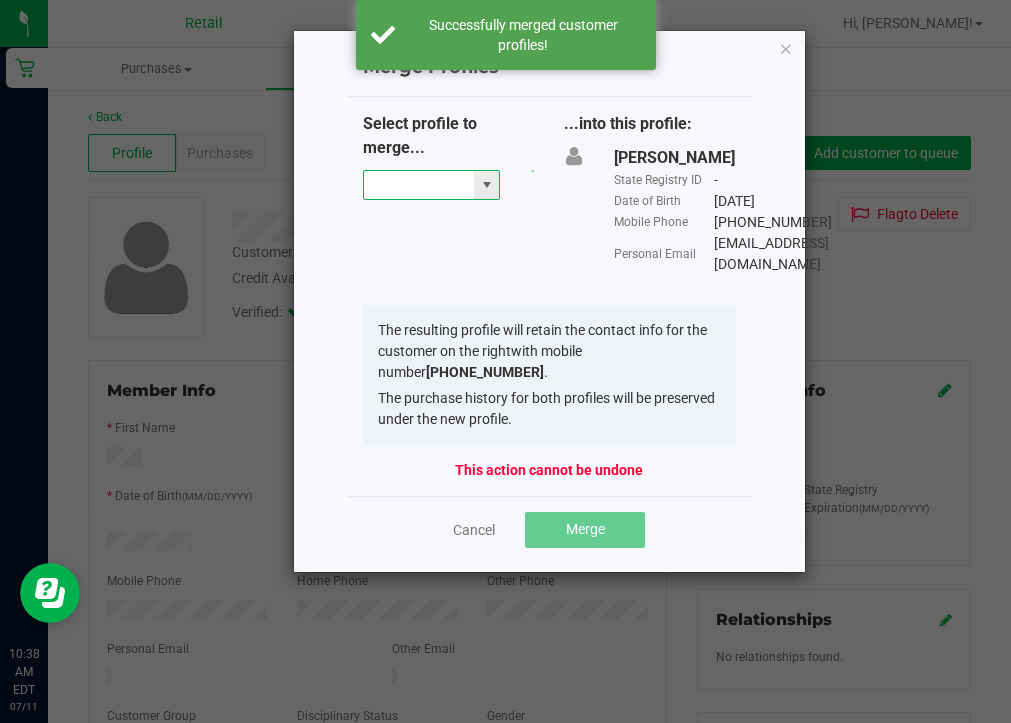 click at bounding box center (419, 185) 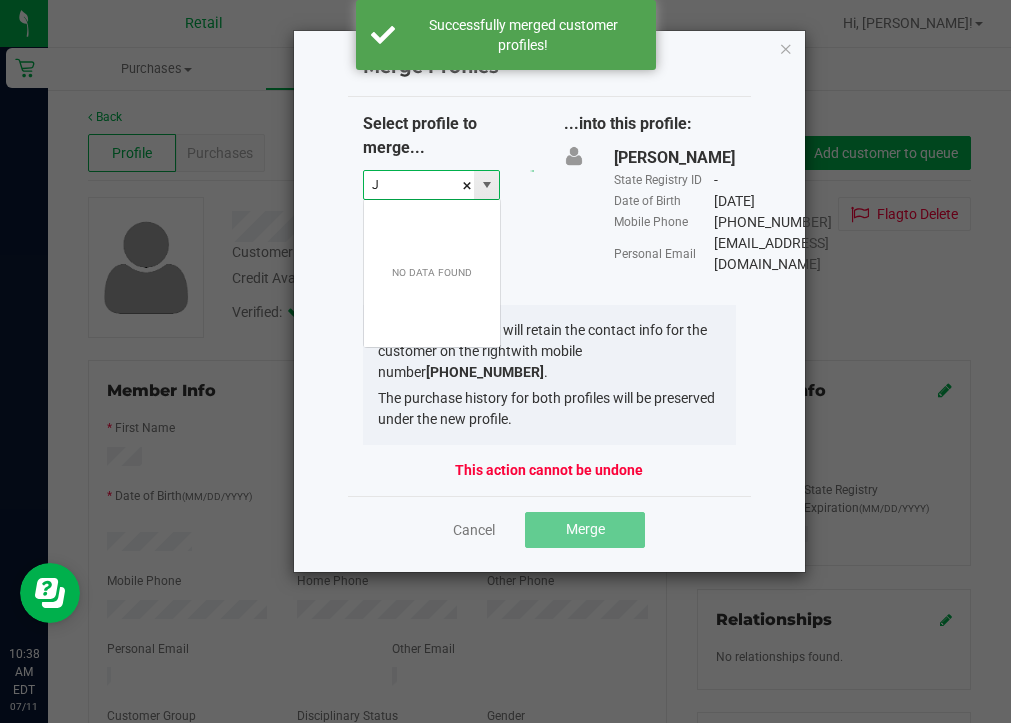 scroll, scrollTop: 99970, scrollLeft: 99862, axis: both 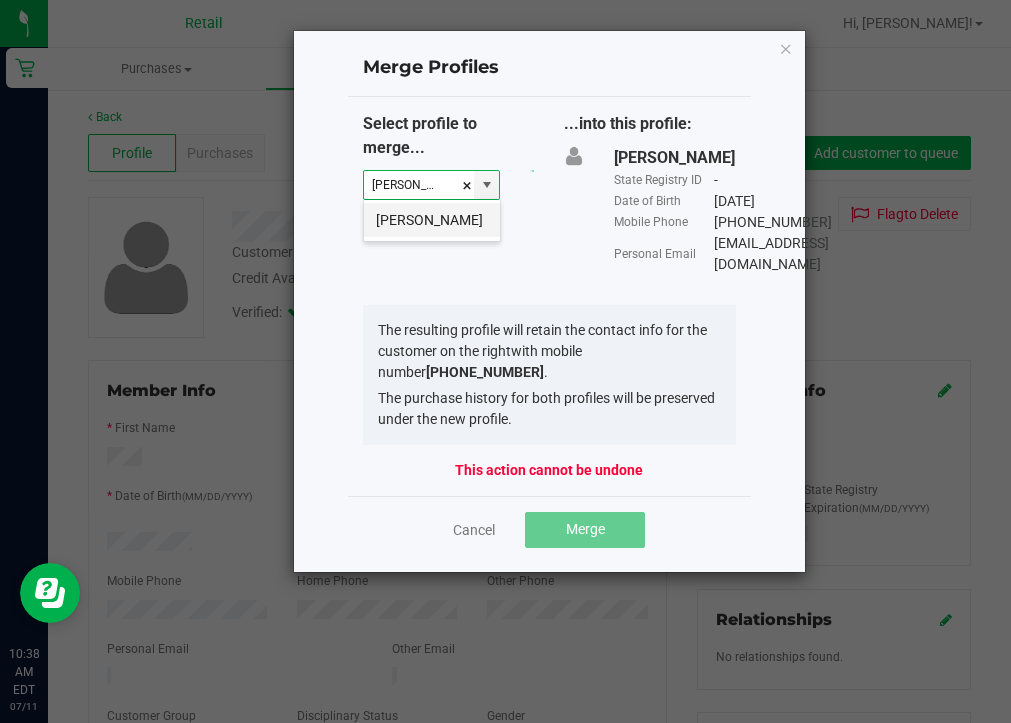 click on "Jaryl James" at bounding box center (432, 220) 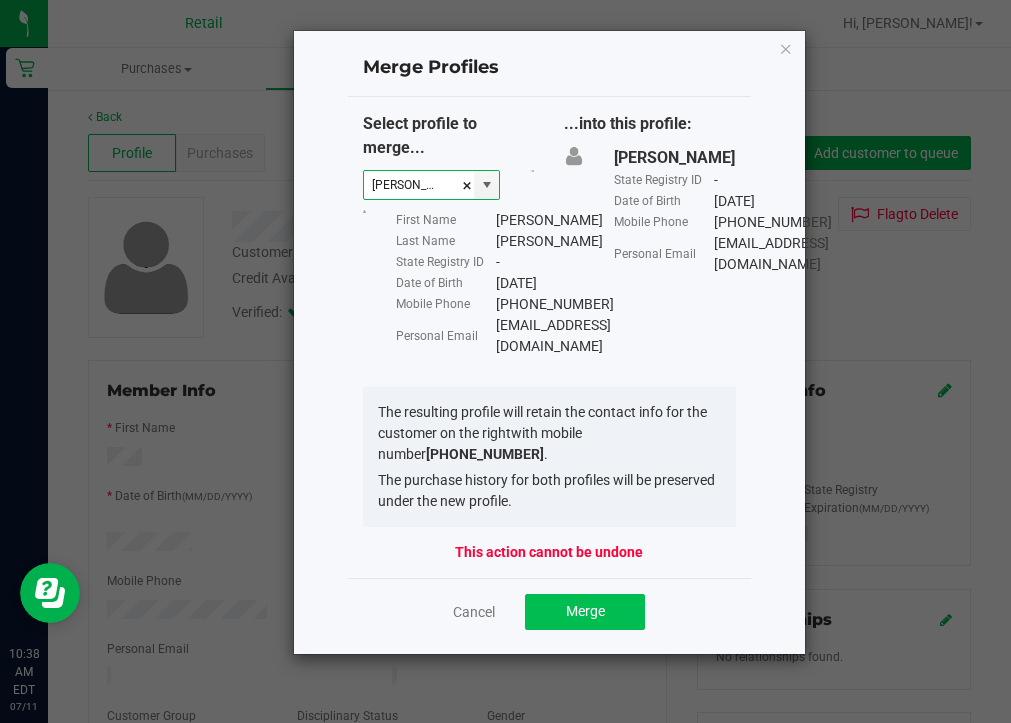 click on "Merge" 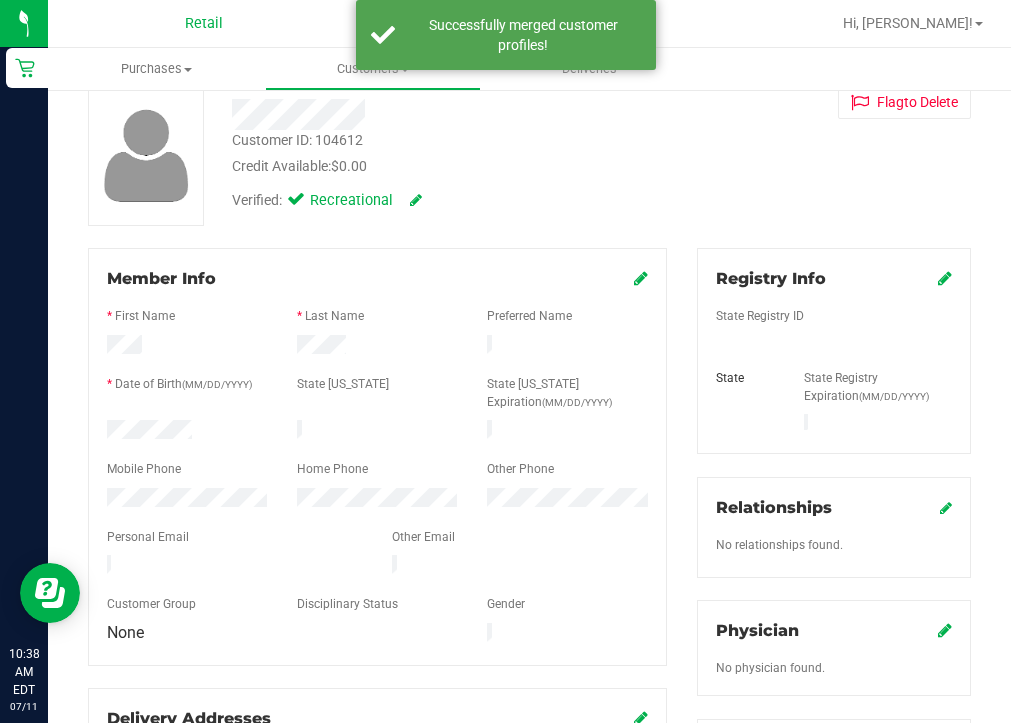 scroll, scrollTop: 120, scrollLeft: 0, axis: vertical 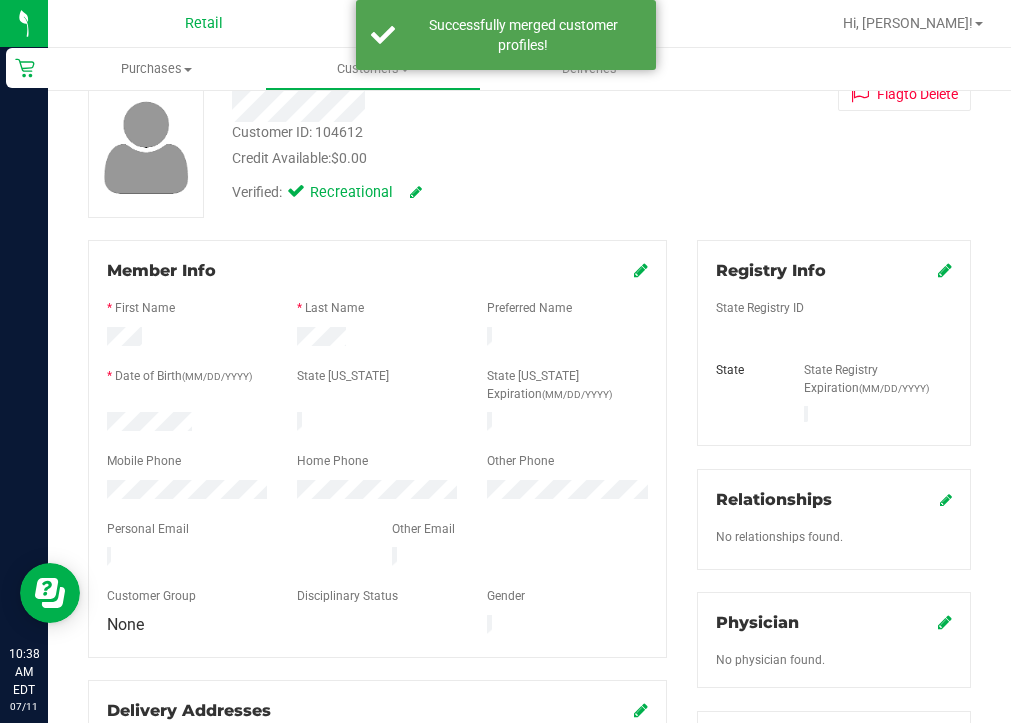 click at bounding box center [641, 270] 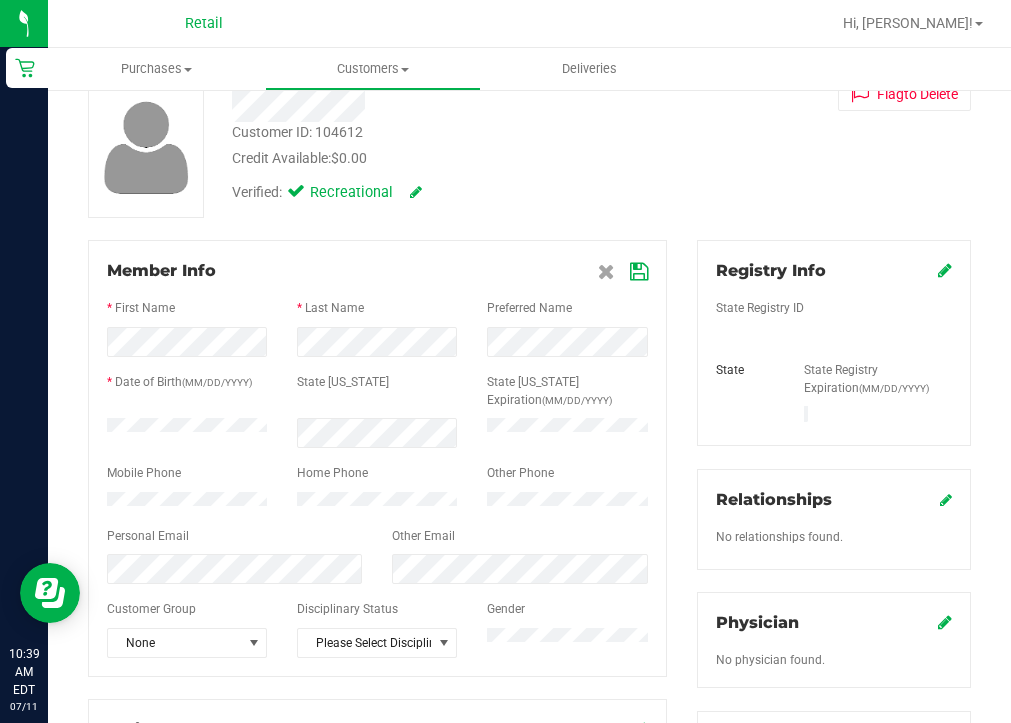 click at bounding box center (639, 272) 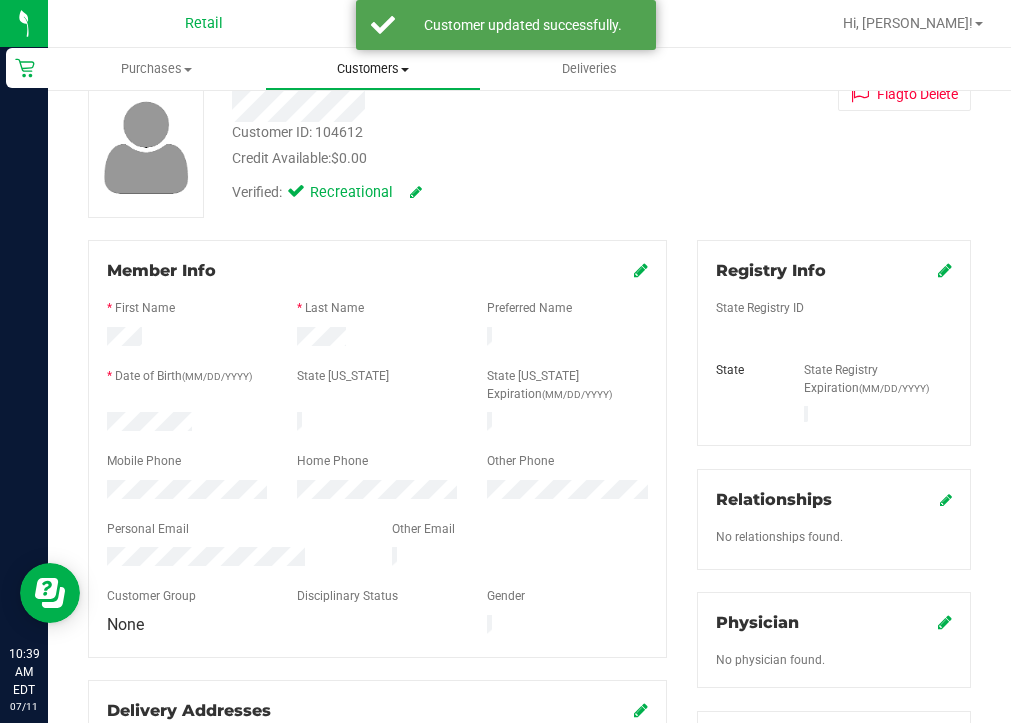 click on "Customers" at bounding box center [373, 69] 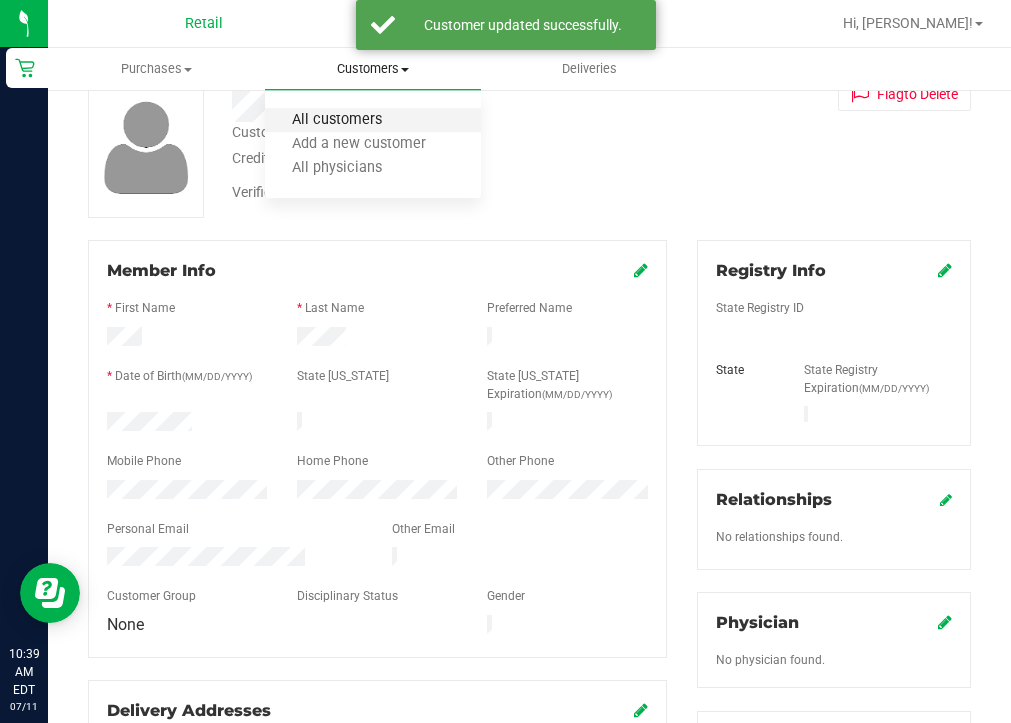 click on "All customers" at bounding box center [337, 120] 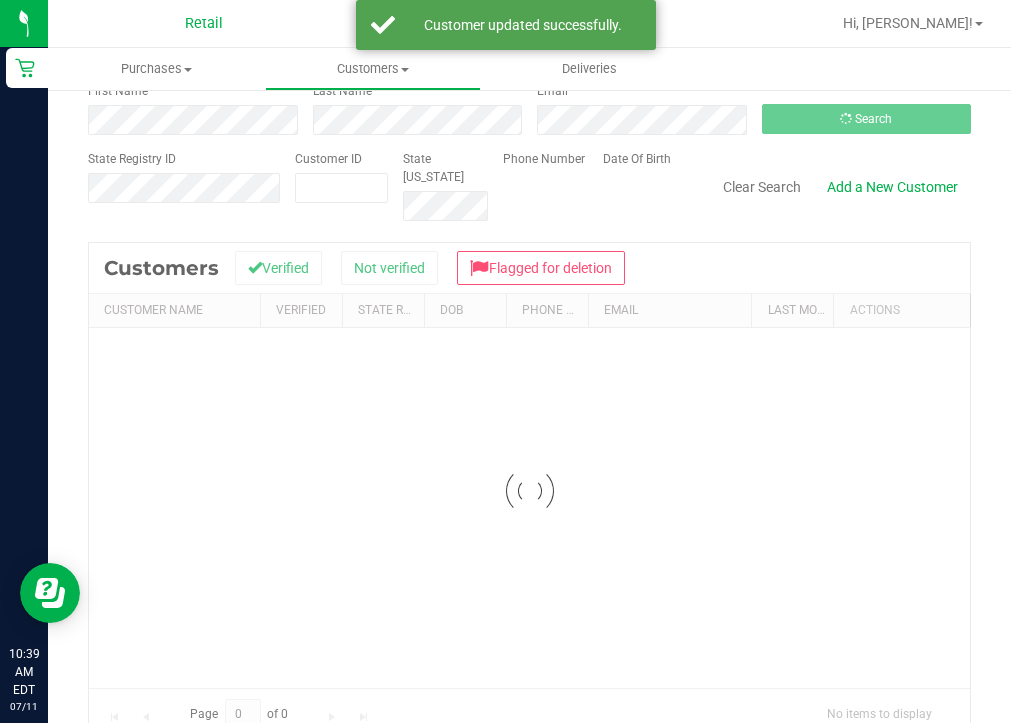 scroll, scrollTop: 0, scrollLeft: 0, axis: both 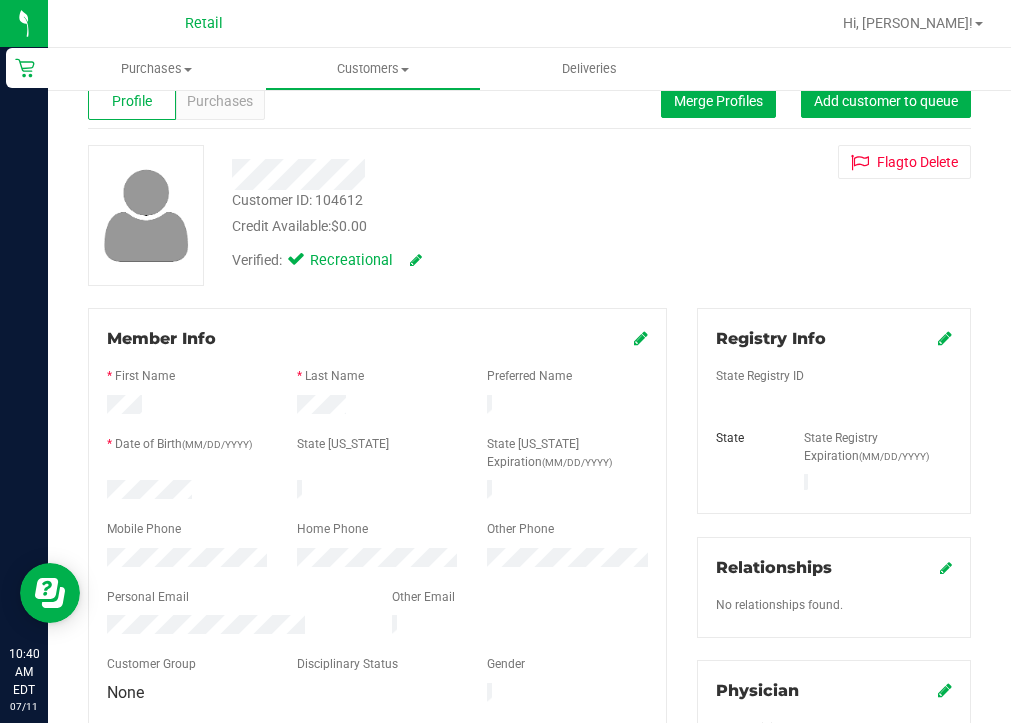 drag, startPoint x: 317, startPoint y: 615, endPoint x: 101, endPoint y: 609, distance: 216.08331 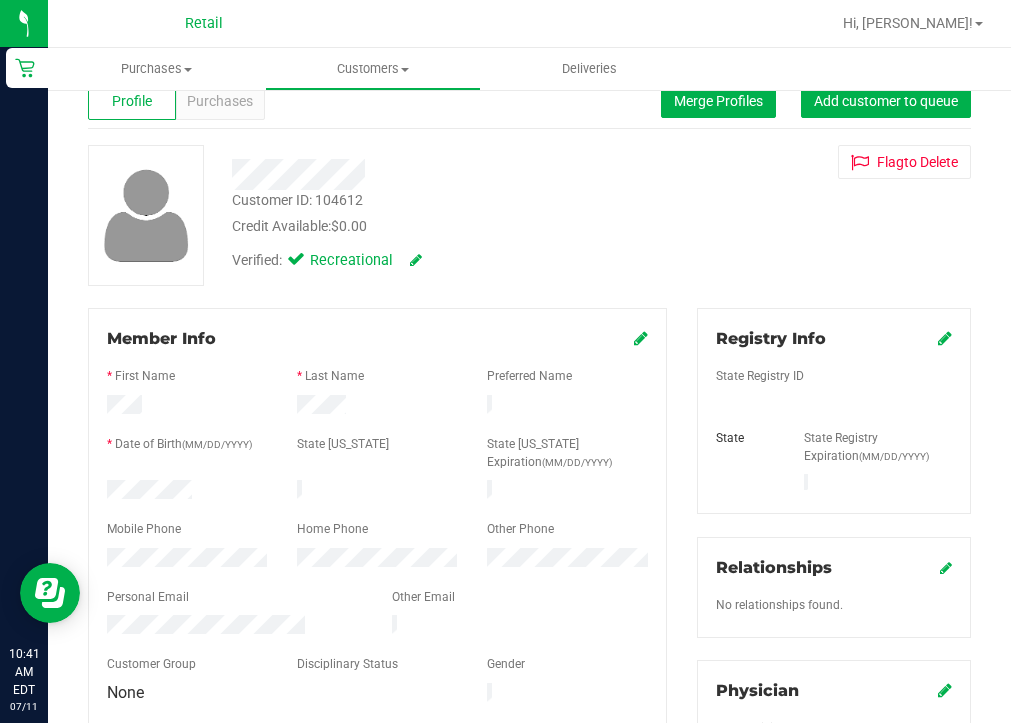 click at bounding box center (234, 627) 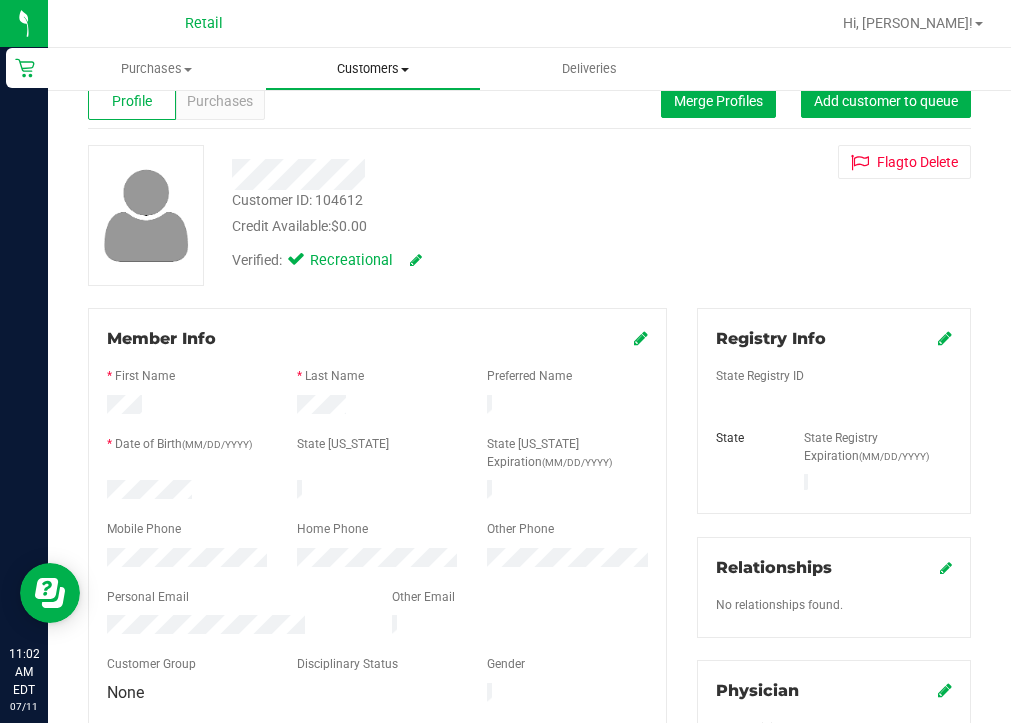 click on "Customers" at bounding box center [373, 69] 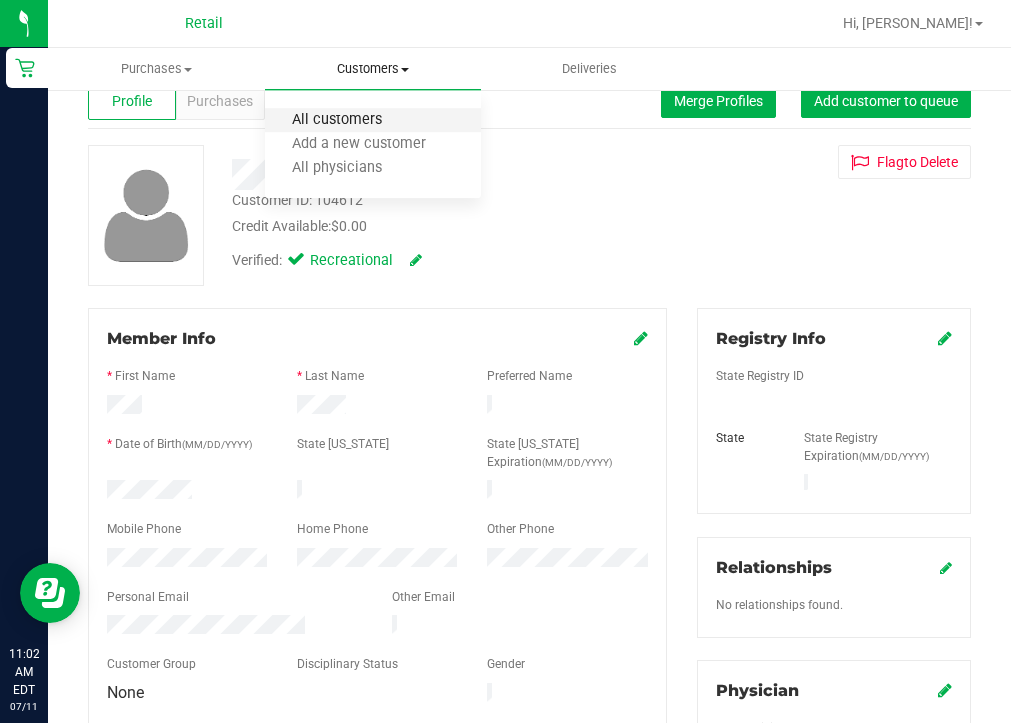 click on "All customers" at bounding box center (337, 120) 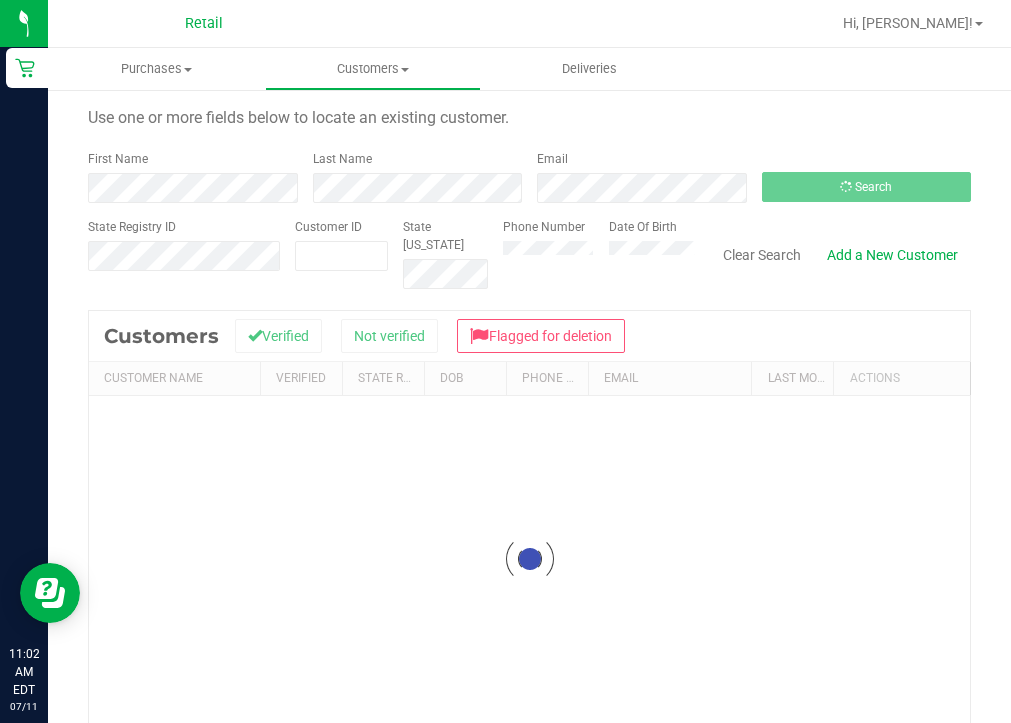 scroll, scrollTop: 0, scrollLeft: 0, axis: both 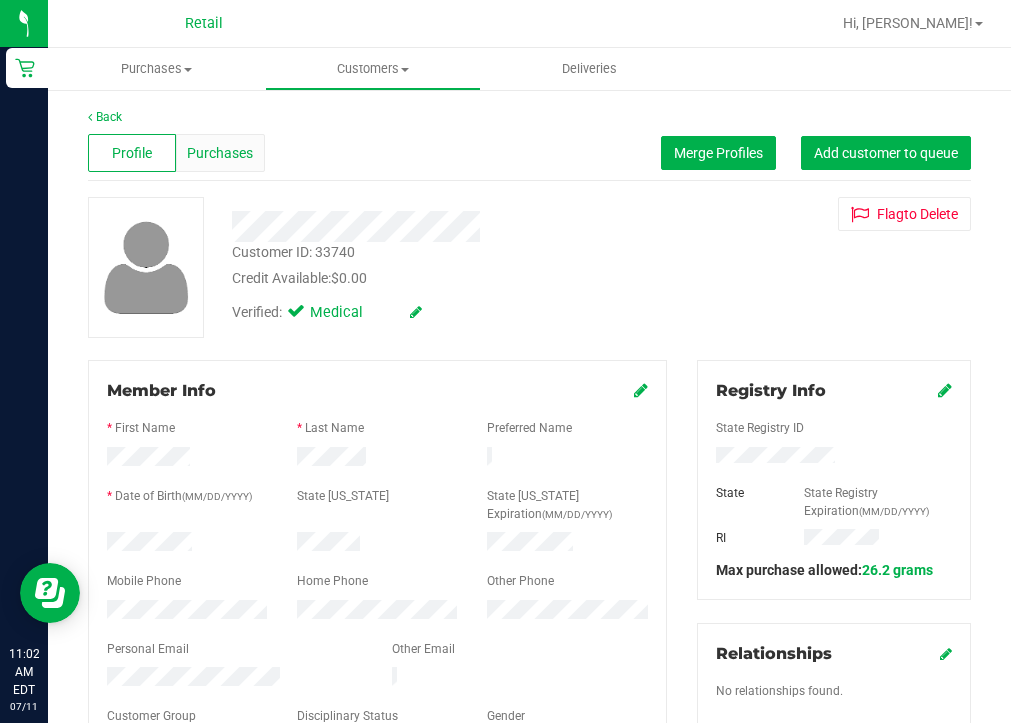 click on "Purchases" at bounding box center [220, 153] 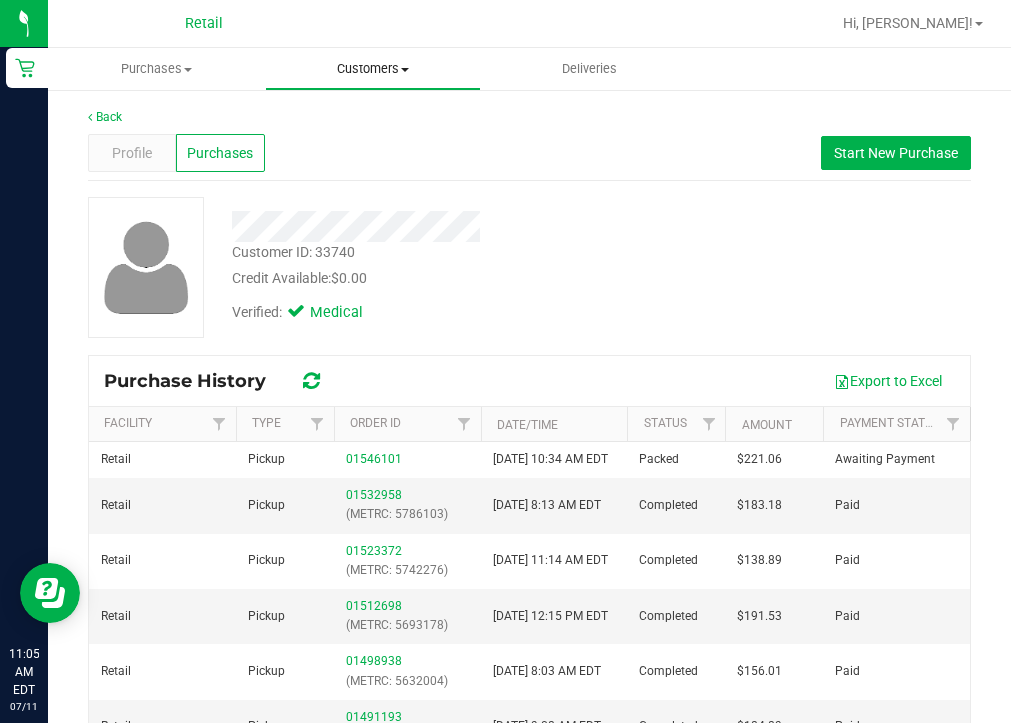 click on "Customers" at bounding box center [373, 69] 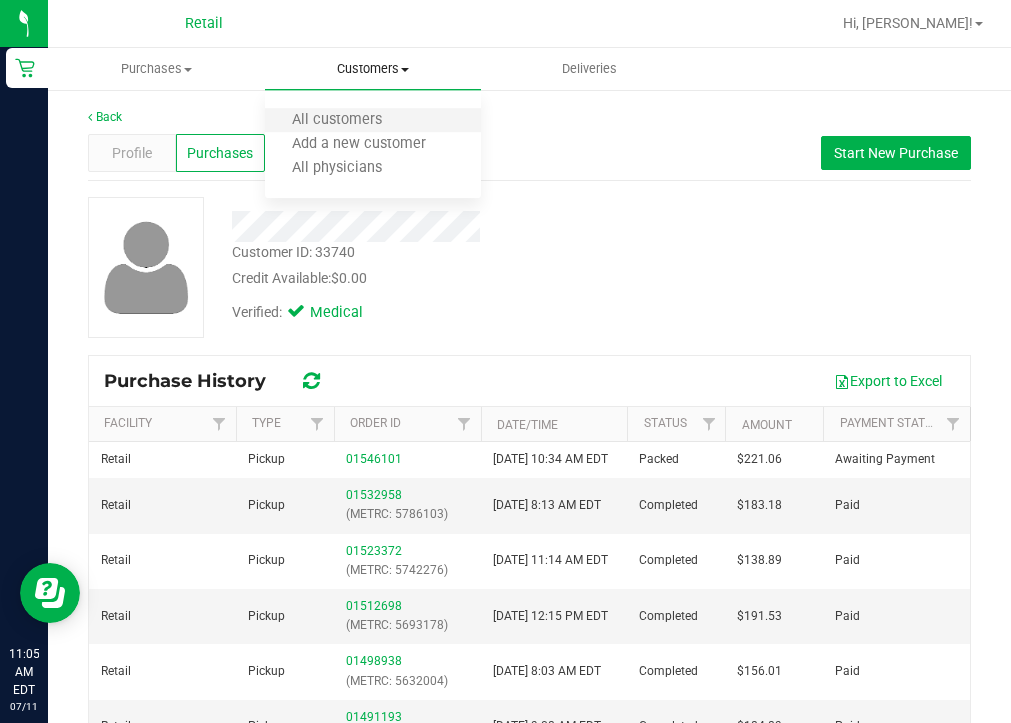 click on "All customers" at bounding box center [373, 121] 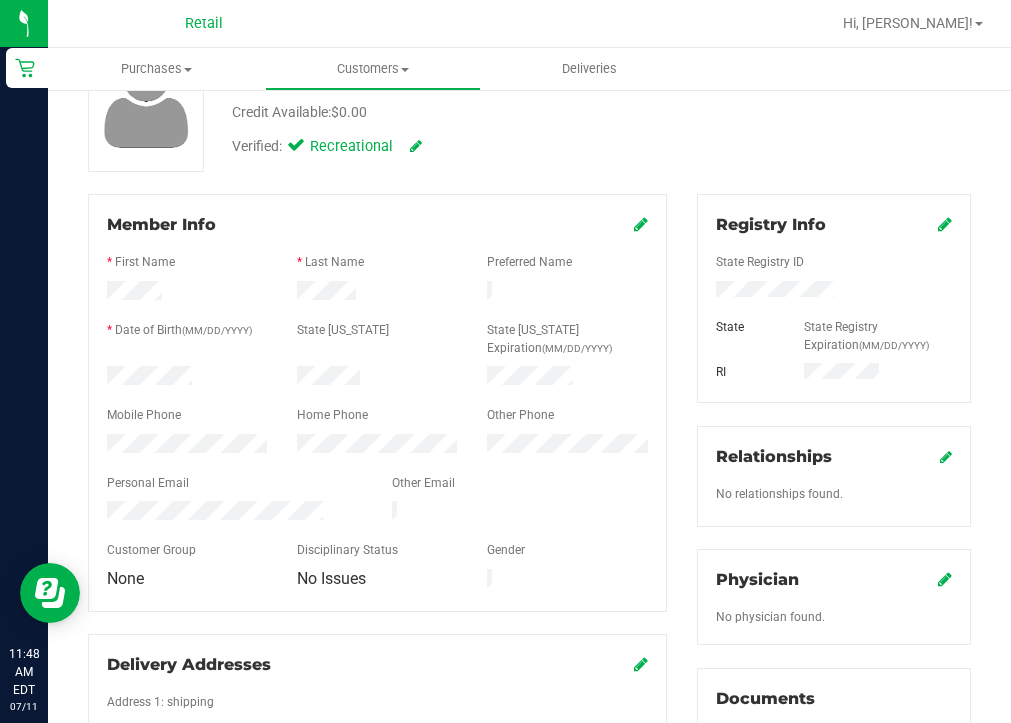 scroll, scrollTop: 164, scrollLeft: 0, axis: vertical 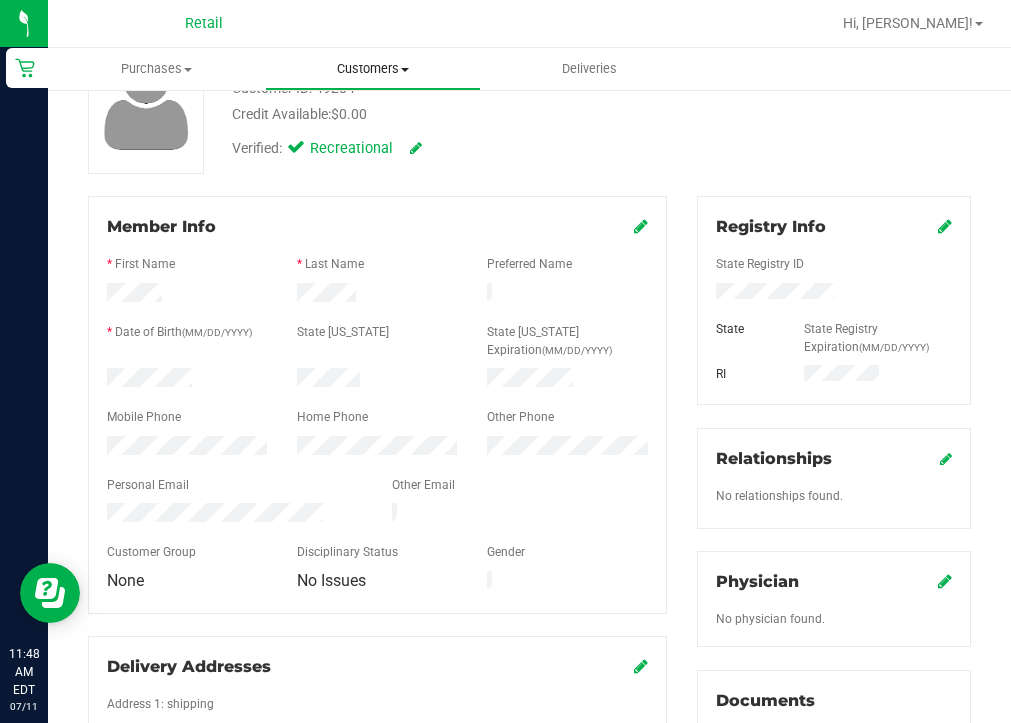 click on "Customers" at bounding box center (373, 69) 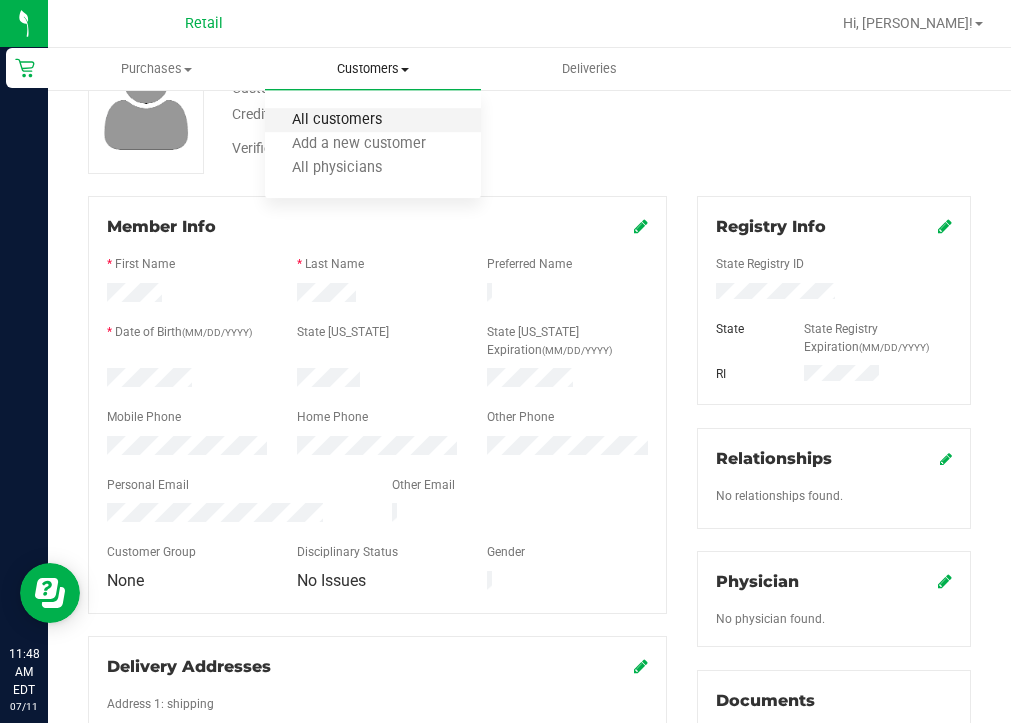 click on "All customers" at bounding box center [337, 120] 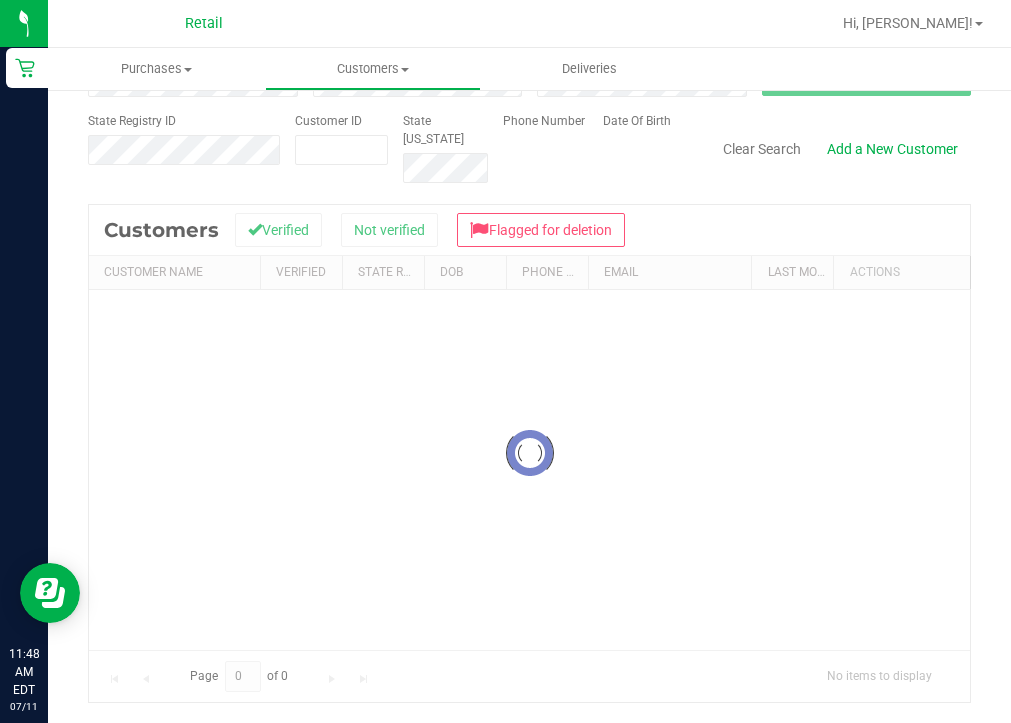 scroll, scrollTop: 0, scrollLeft: 0, axis: both 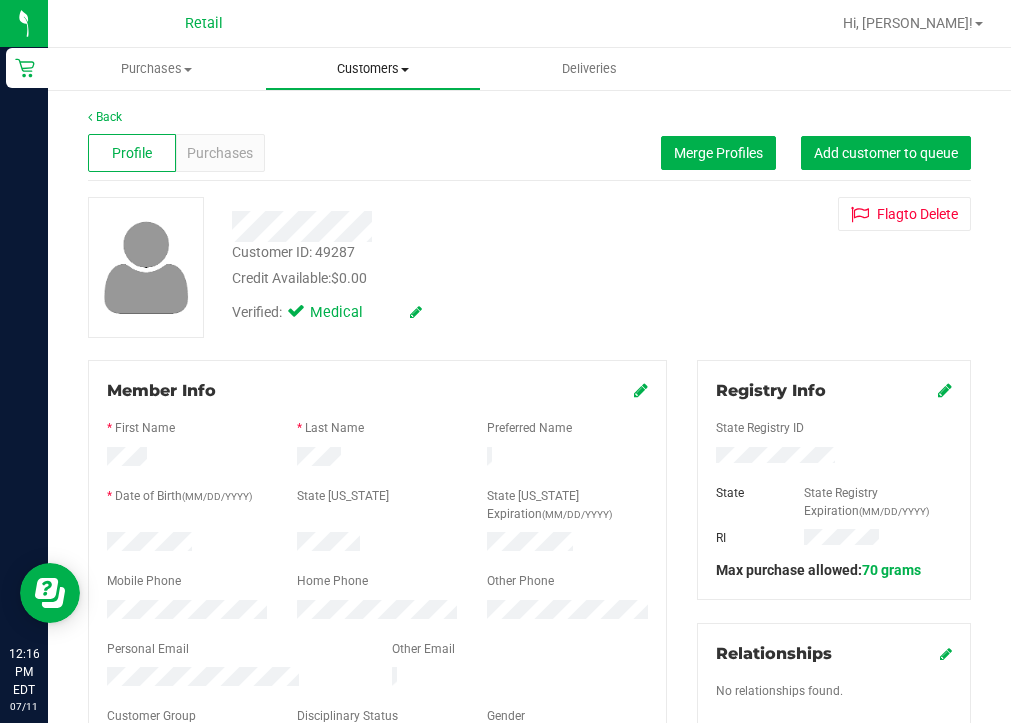 click on "Customers
All customers
Add a new customer
All physicians" at bounding box center [373, 69] 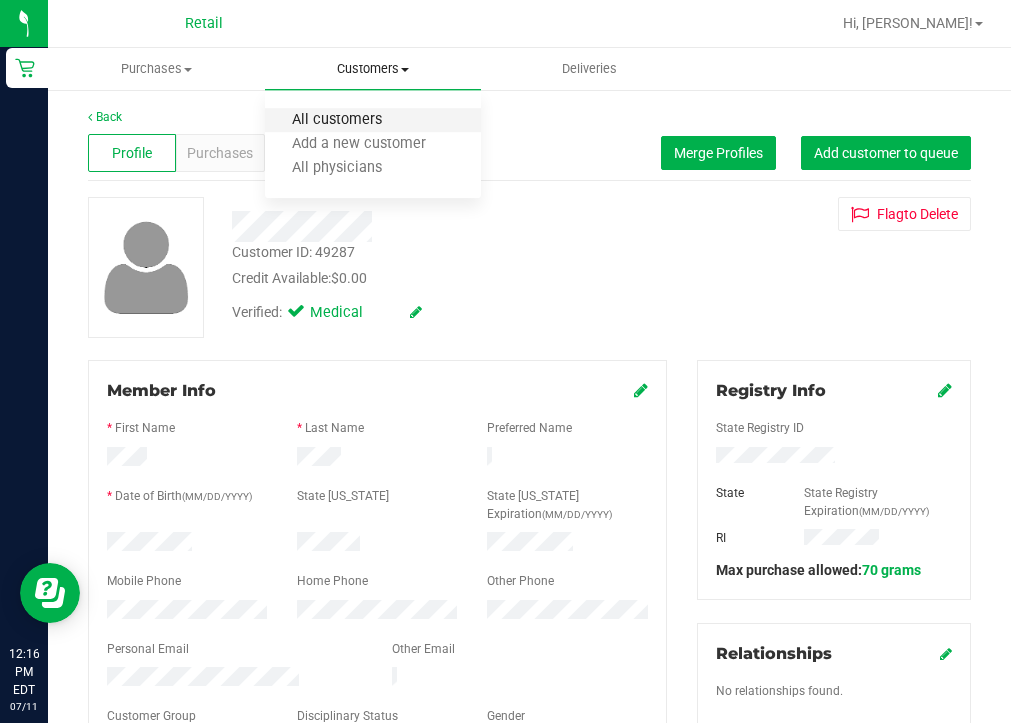 click on "All customers" at bounding box center (337, 120) 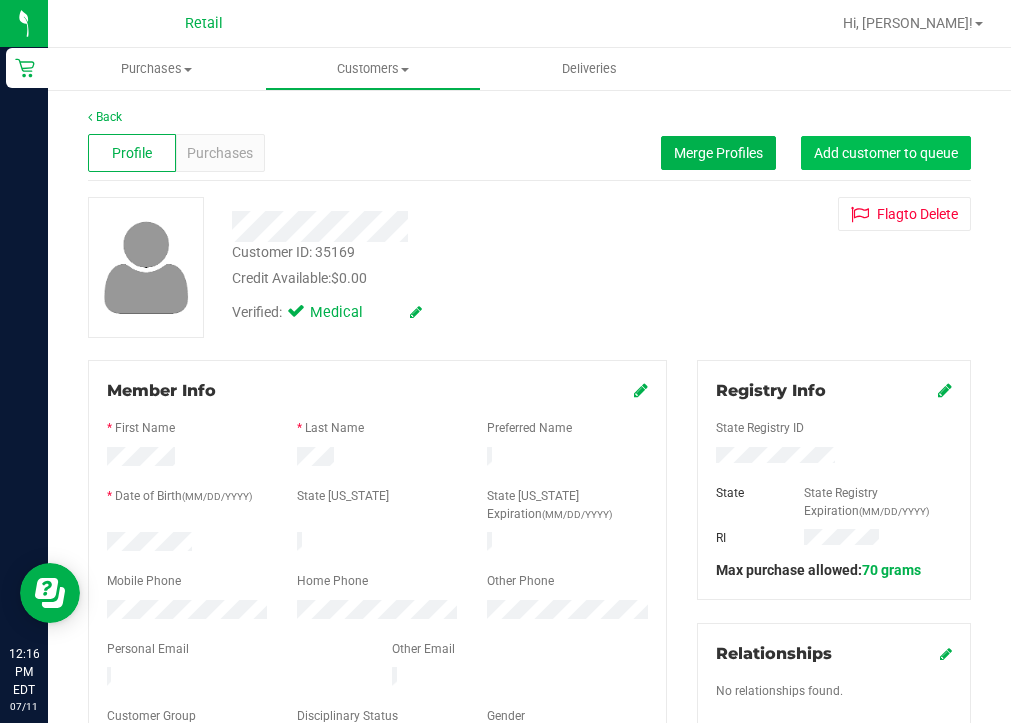 click on "Add customer to queue" at bounding box center [886, 153] 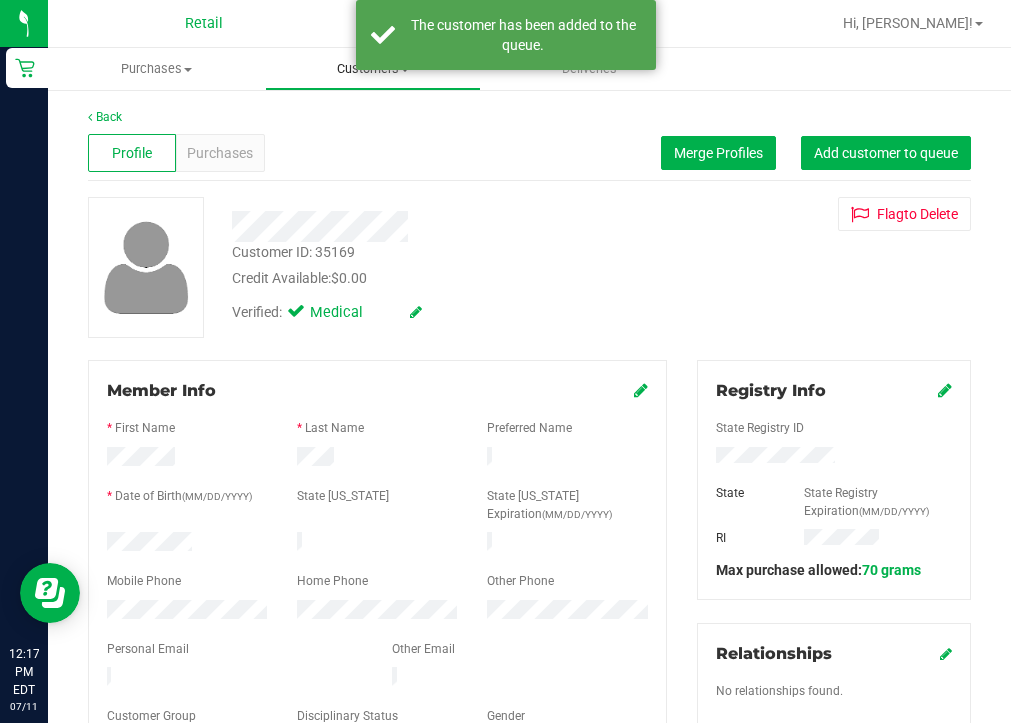 click on "Customers" at bounding box center [373, 69] 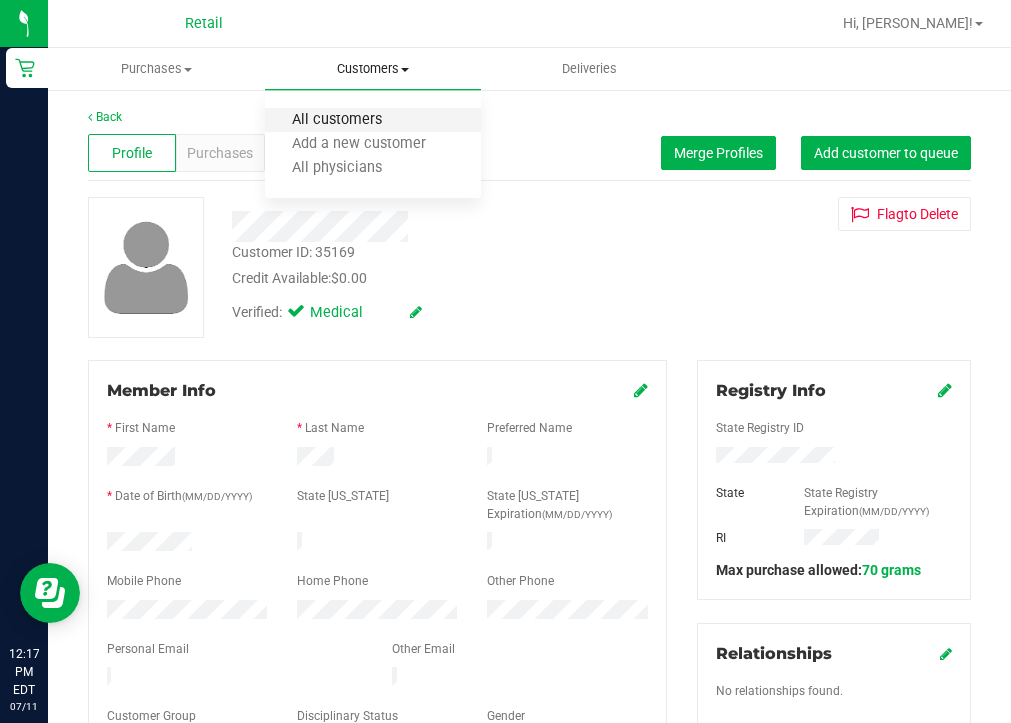 click on "All customers" at bounding box center [337, 120] 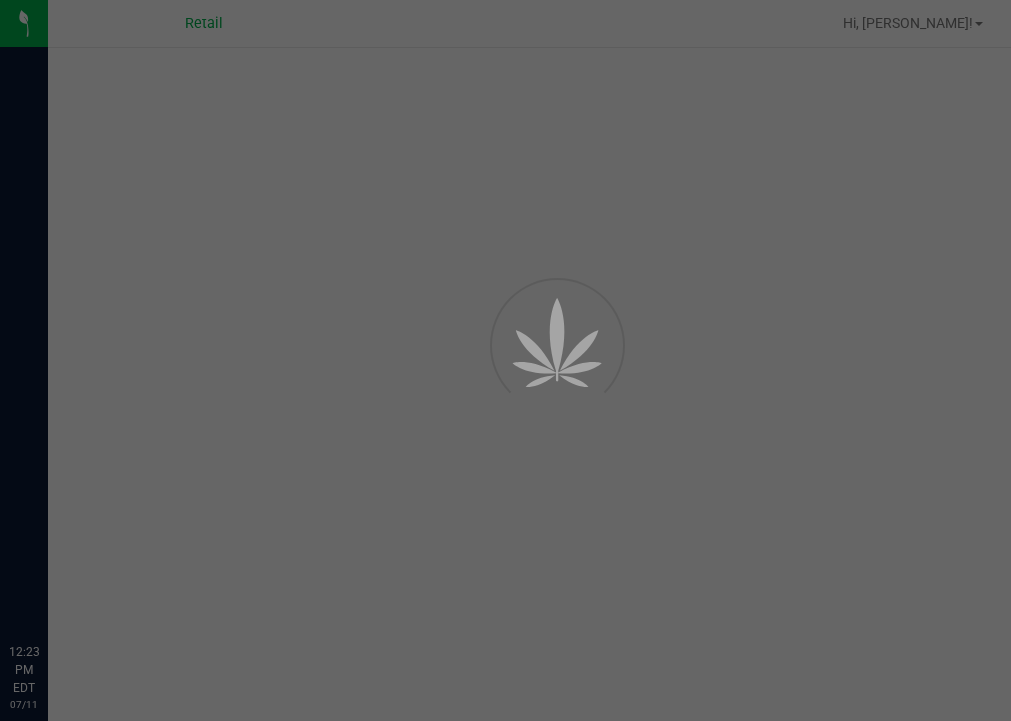 scroll, scrollTop: 0, scrollLeft: 0, axis: both 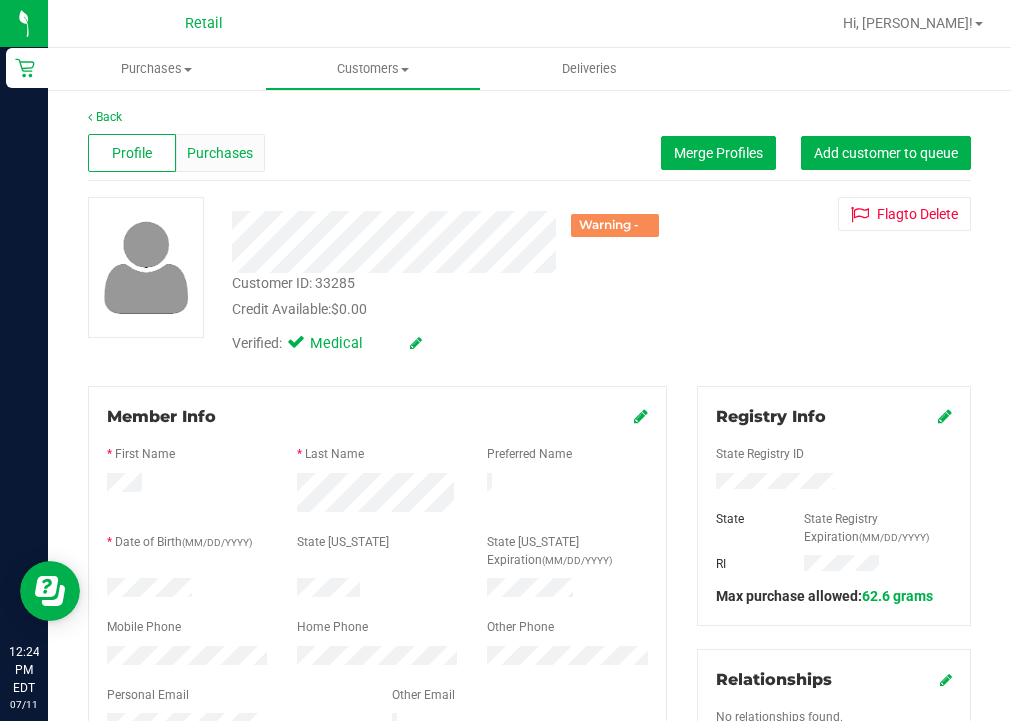 click on "Purchases" at bounding box center (220, 153) 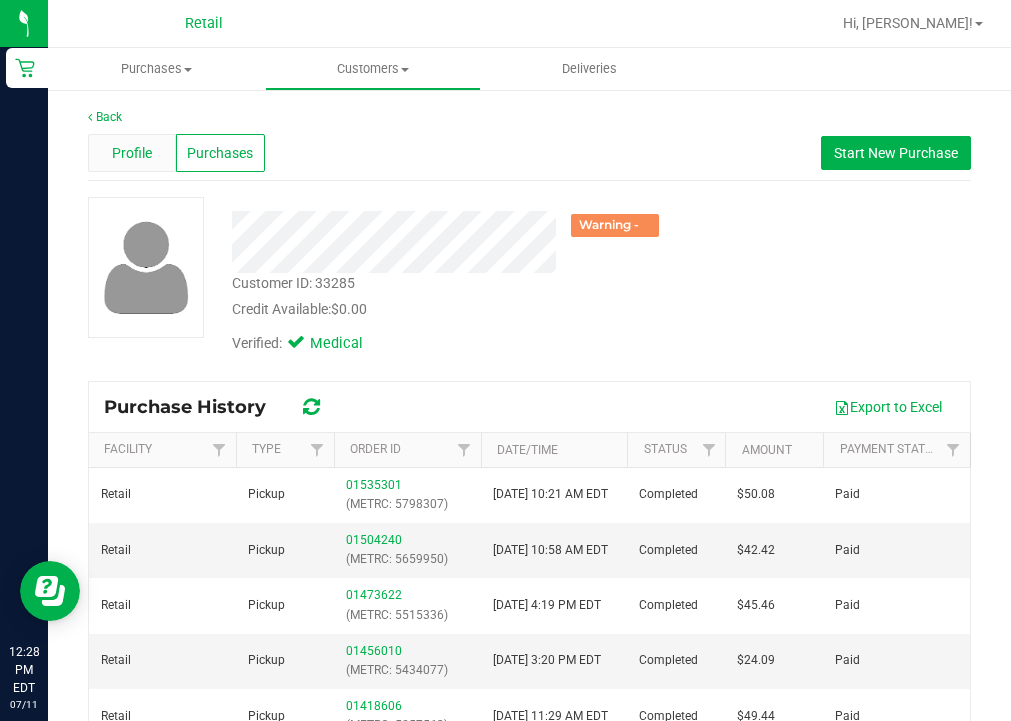 scroll, scrollTop: 0, scrollLeft: 0, axis: both 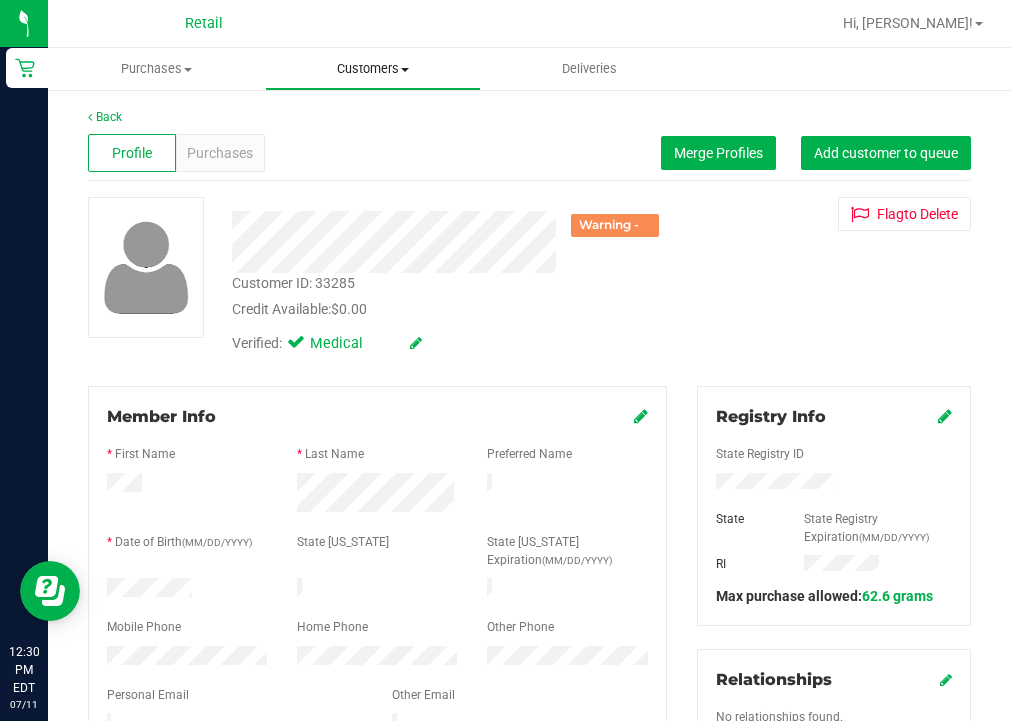 click on "Customers
All customers
Add a new customer
All physicians" at bounding box center (373, 69) 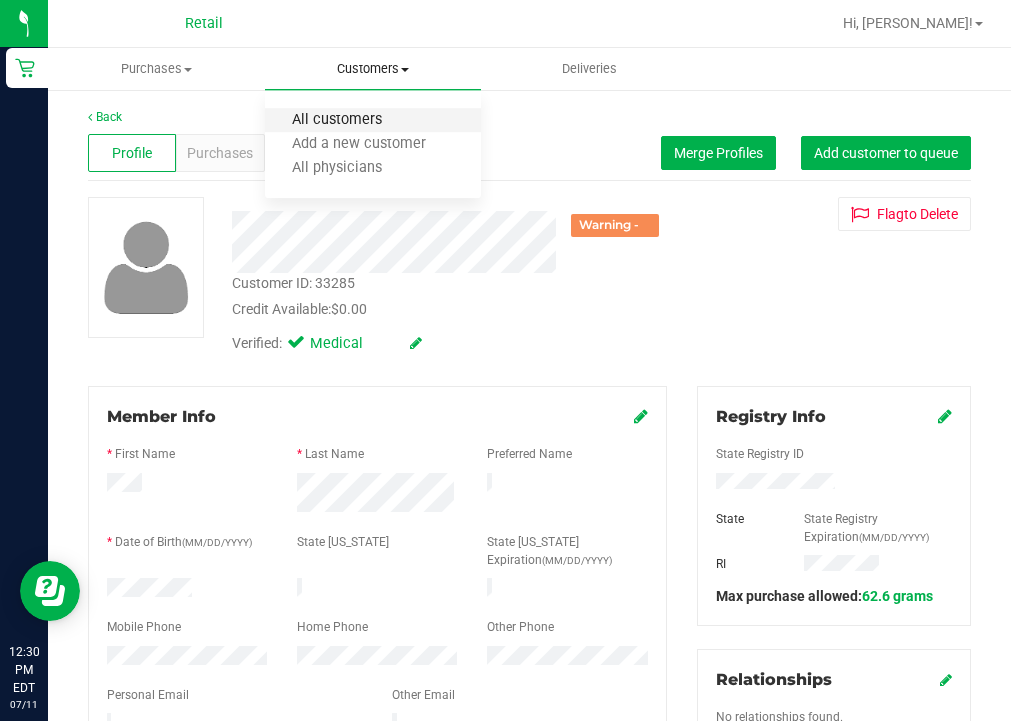 click on "All customers" at bounding box center (337, 120) 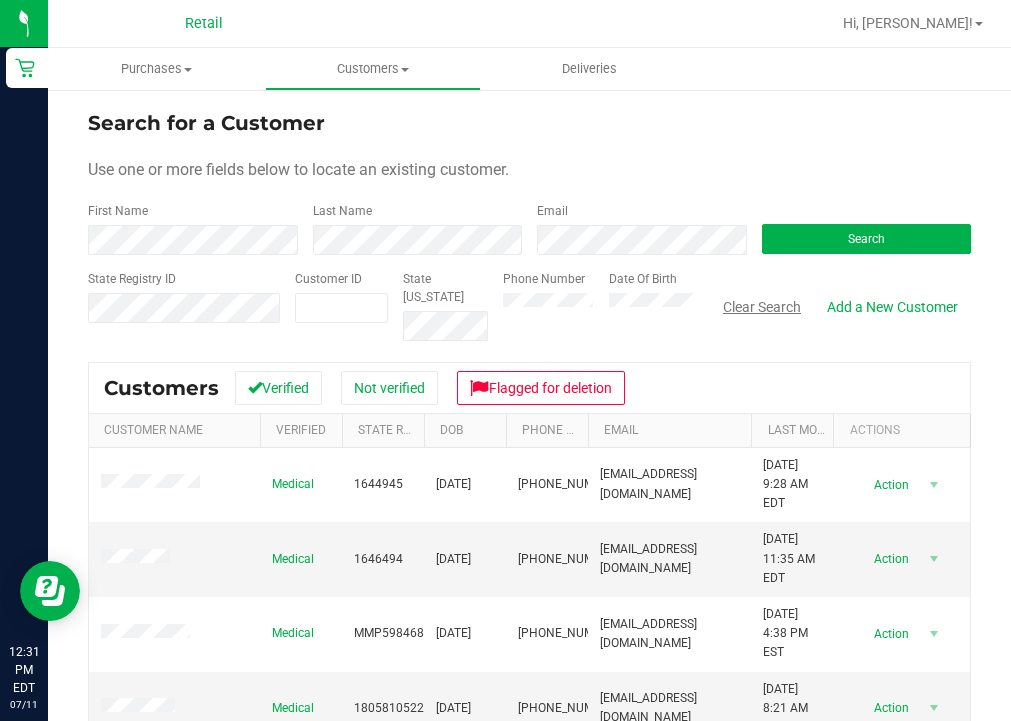 click on "Clear Search" at bounding box center (762, 307) 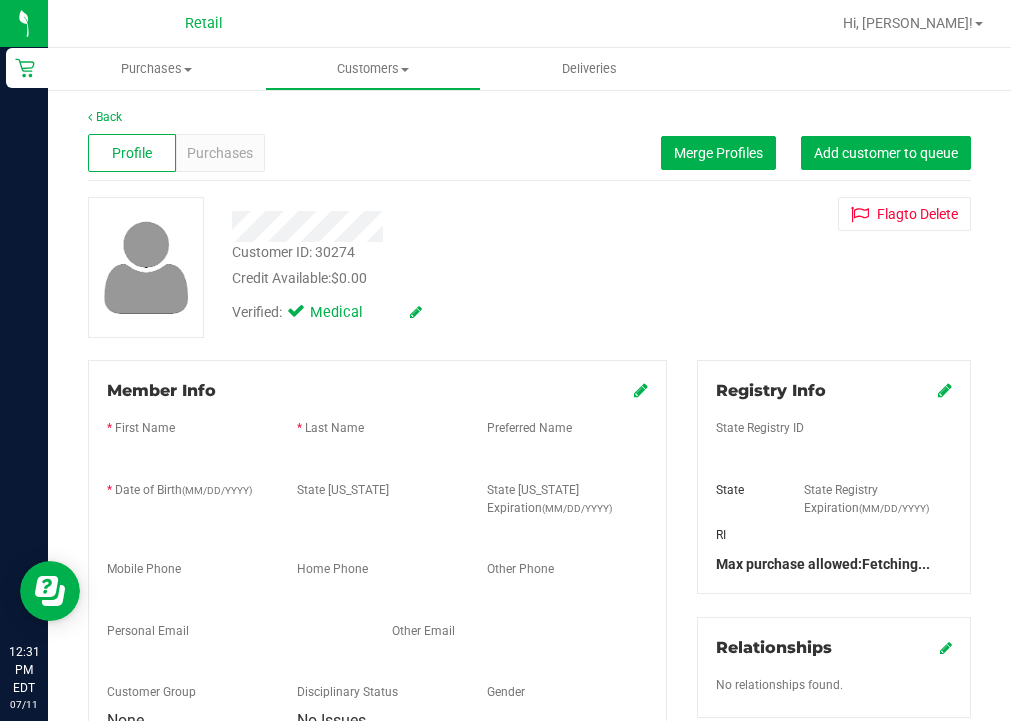 scroll, scrollTop: 0, scrollLeft: 0, axis: both 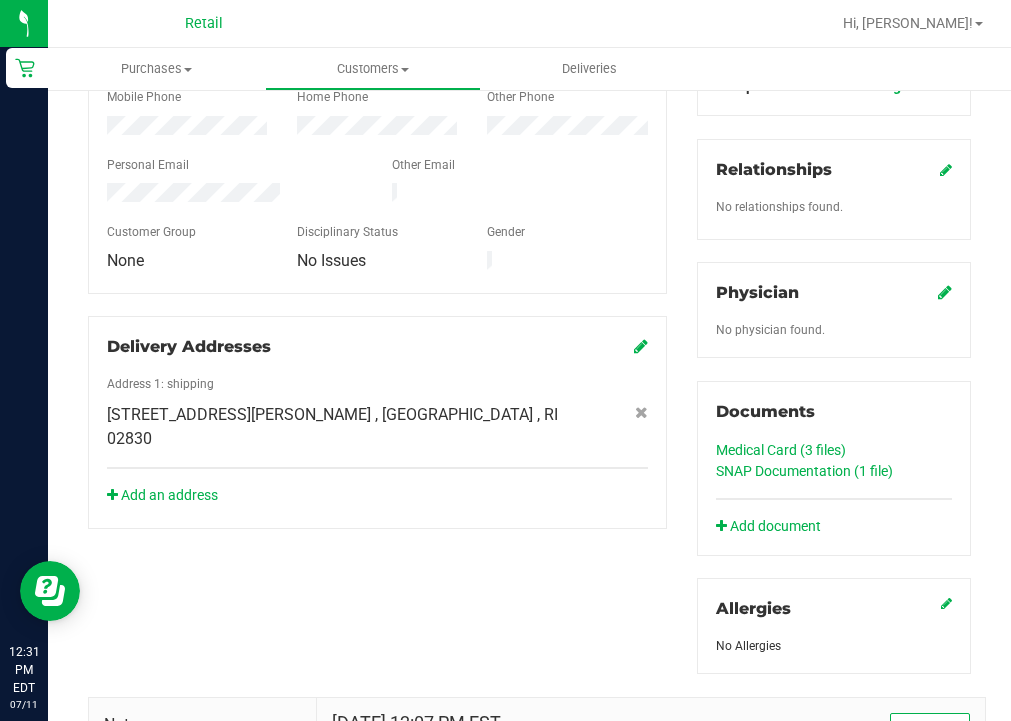 click on "SNAP Documentation (1
file)" 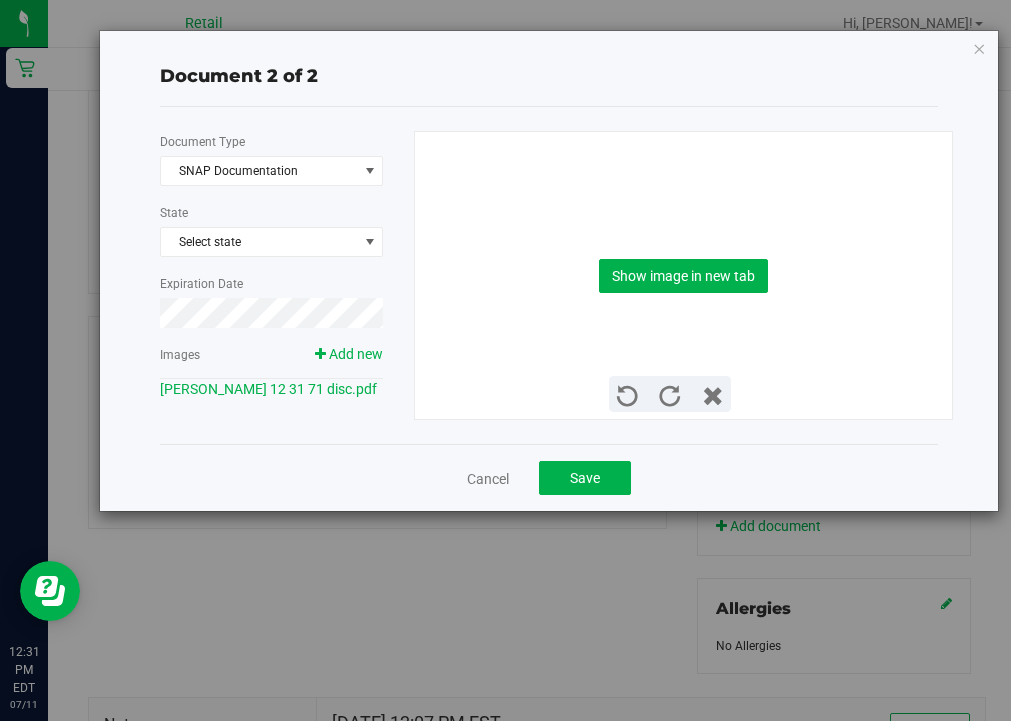 click on "Show image in new tab" at bounding box center (683, 275) 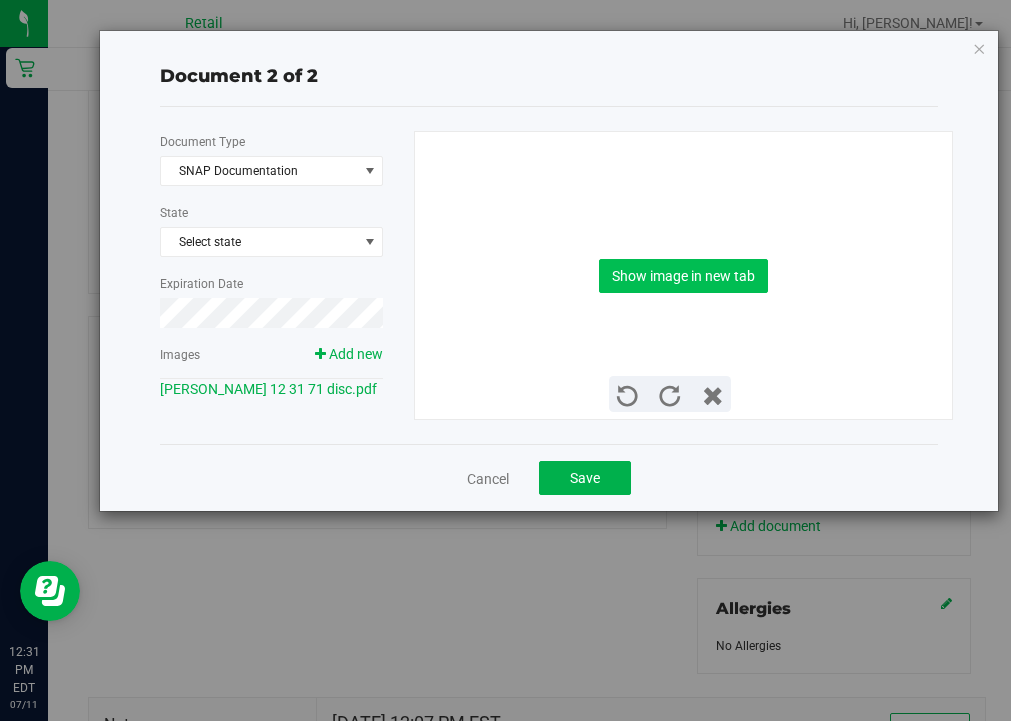 click on "Show image in new tab" at bounding box center (683, 276) 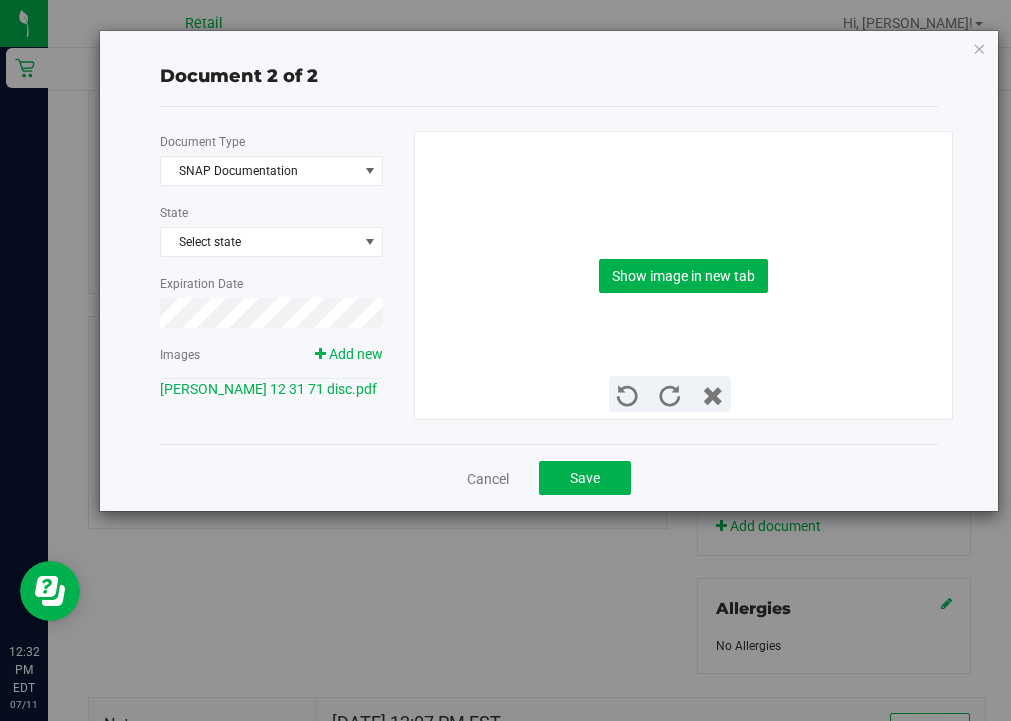 click on "Cancel
Save" at bounding box center [549, 477] 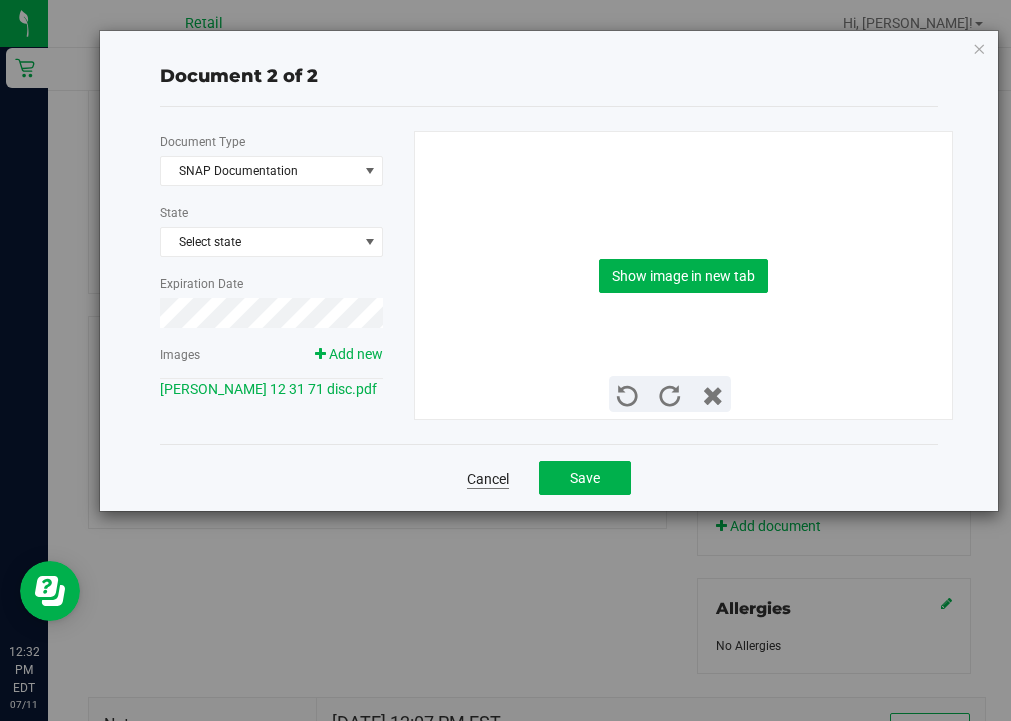 click on "Cancel" at bounding box center [488, 479] 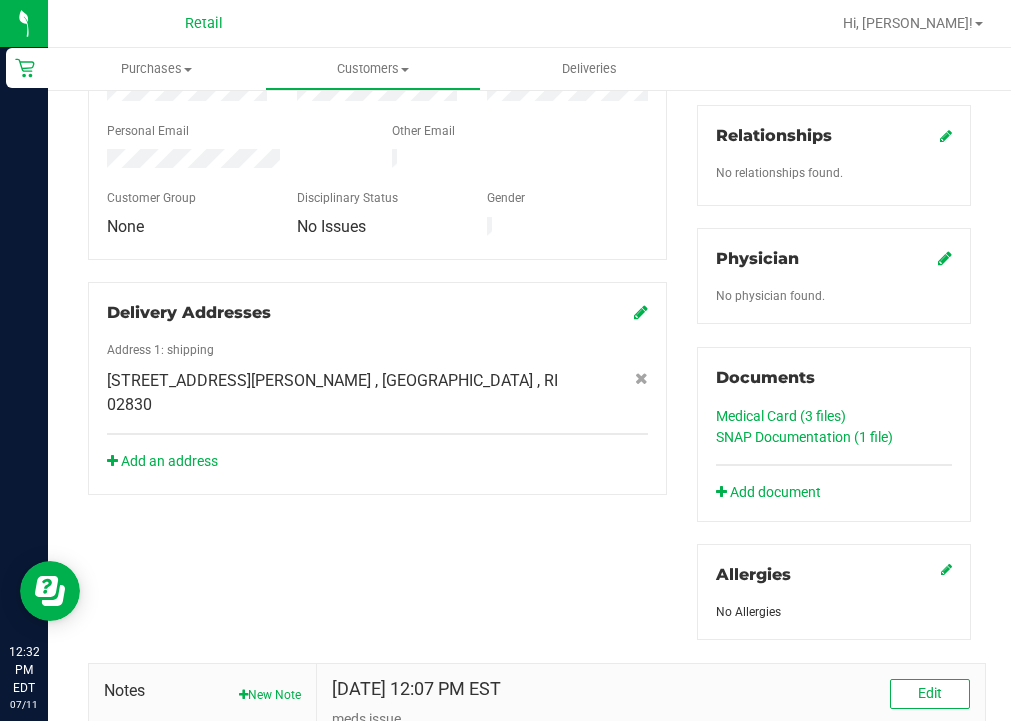 scroll, scrollTop: 548, scrollLeft: 0, axis: vertical 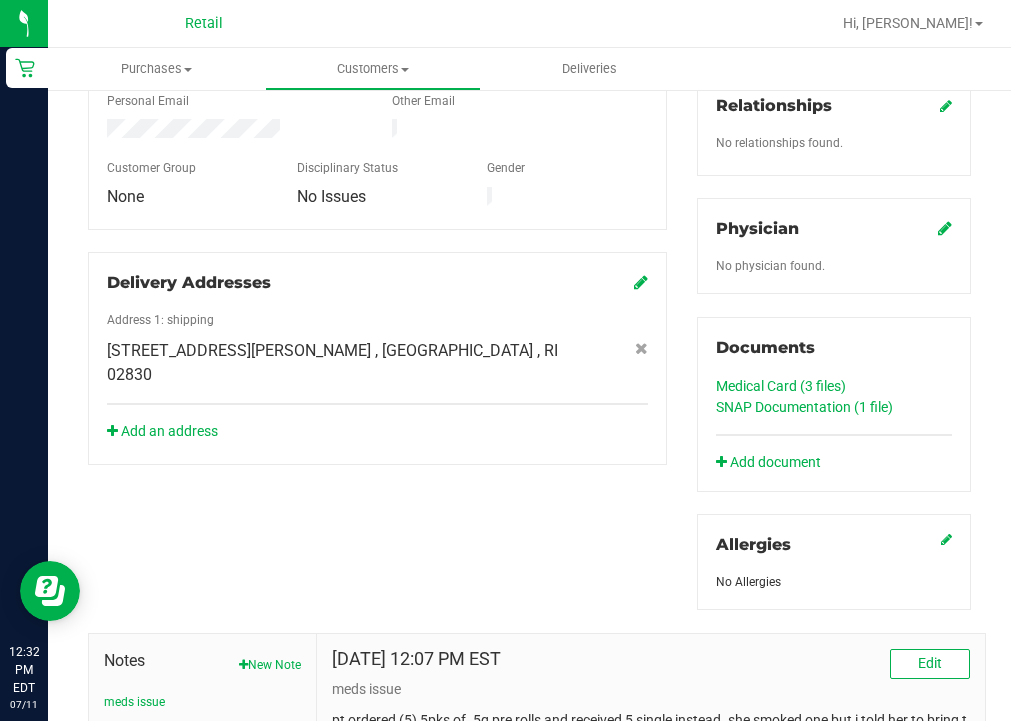 click on "SNAP Documentation (1
file)" 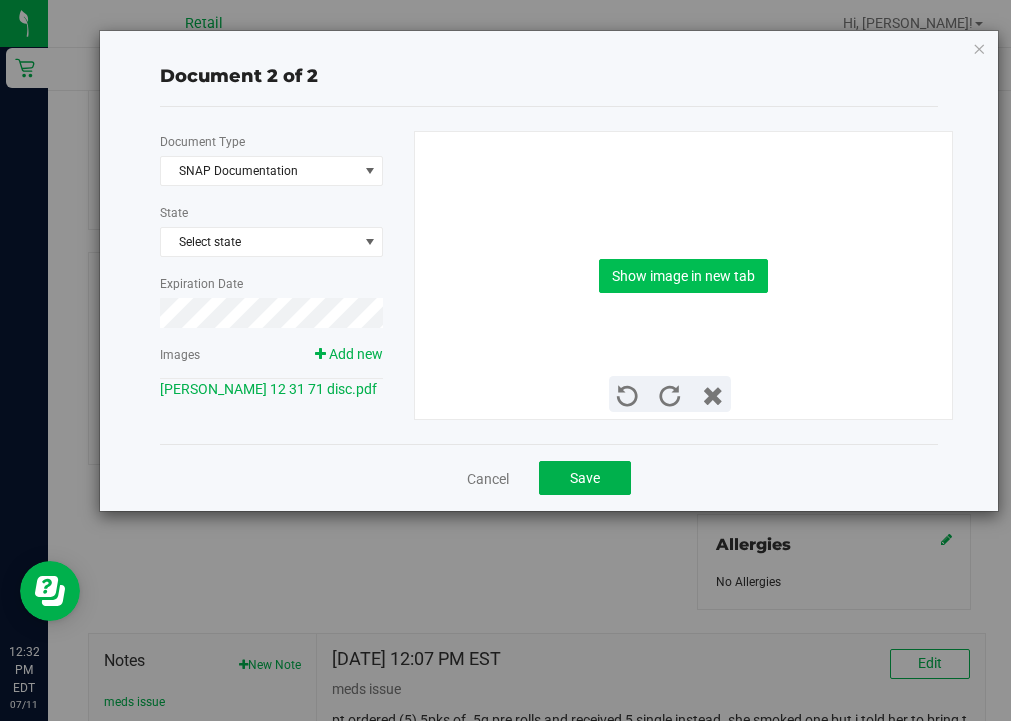 click on "Show image in new tab" at bounding box center [683, 276] 